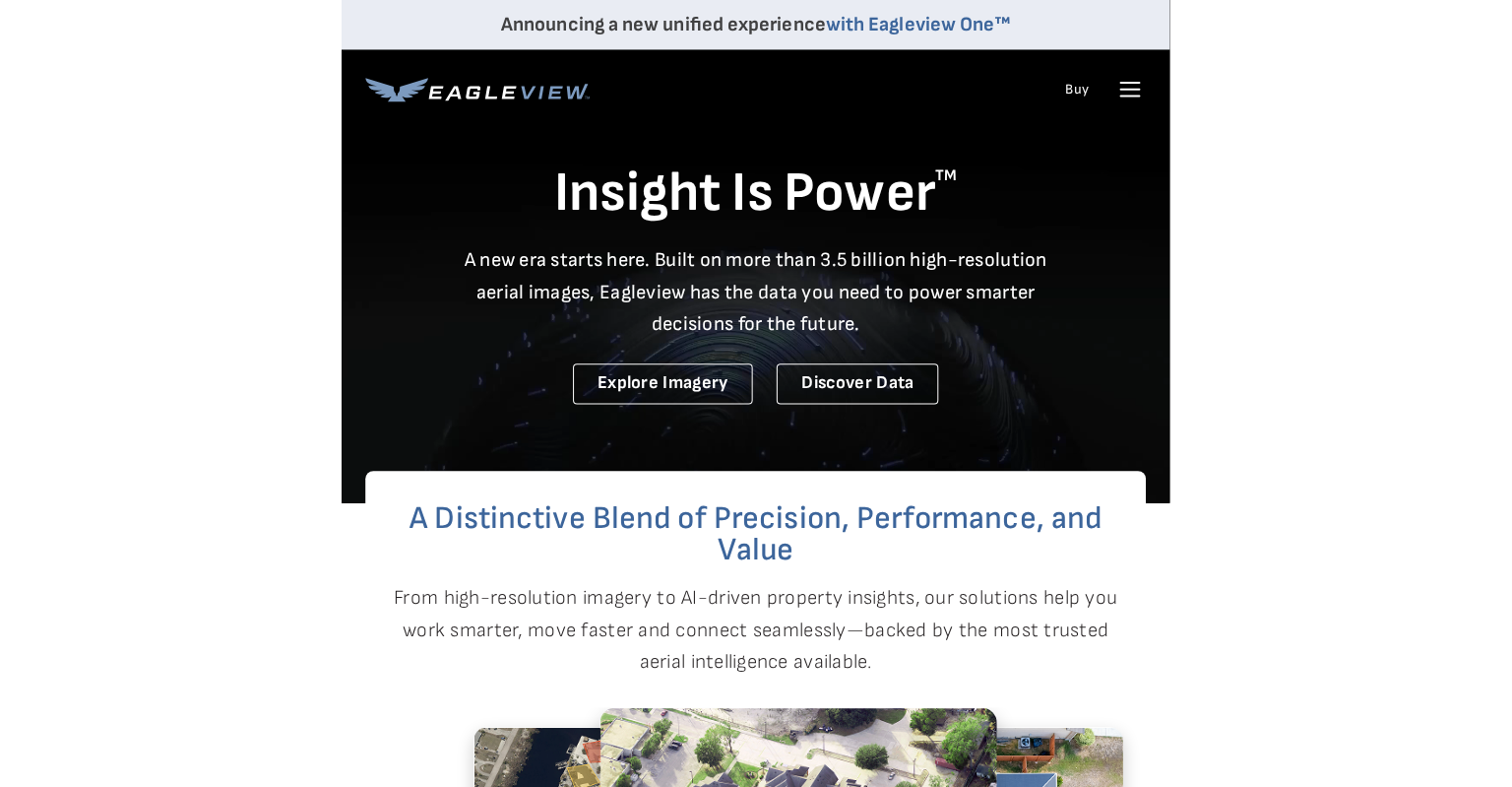 scroll, scrollTop: 0, scrollLeft: 0, axis: both 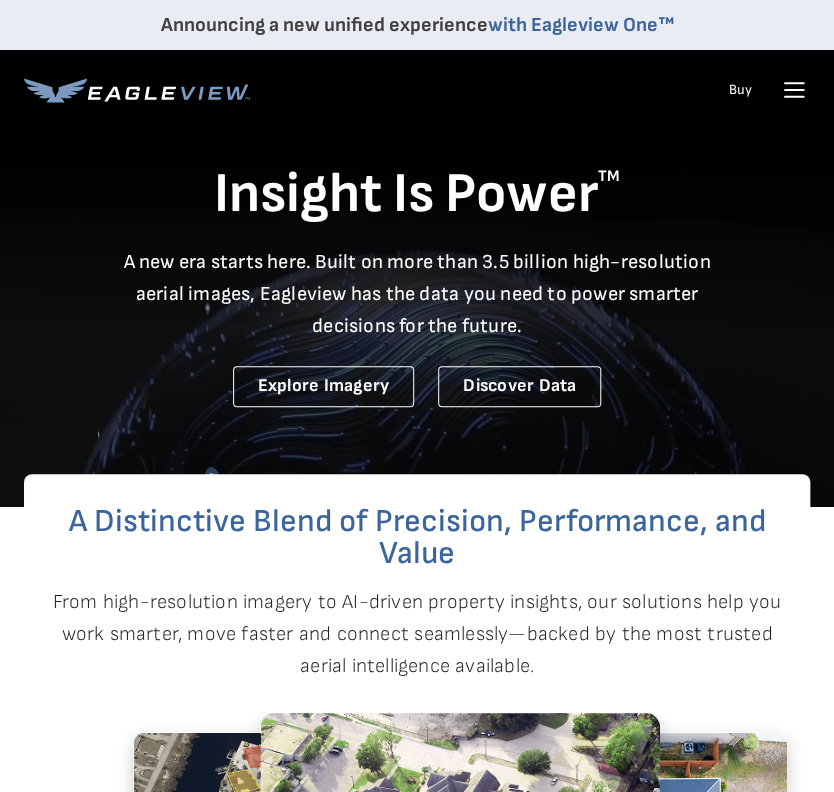 click 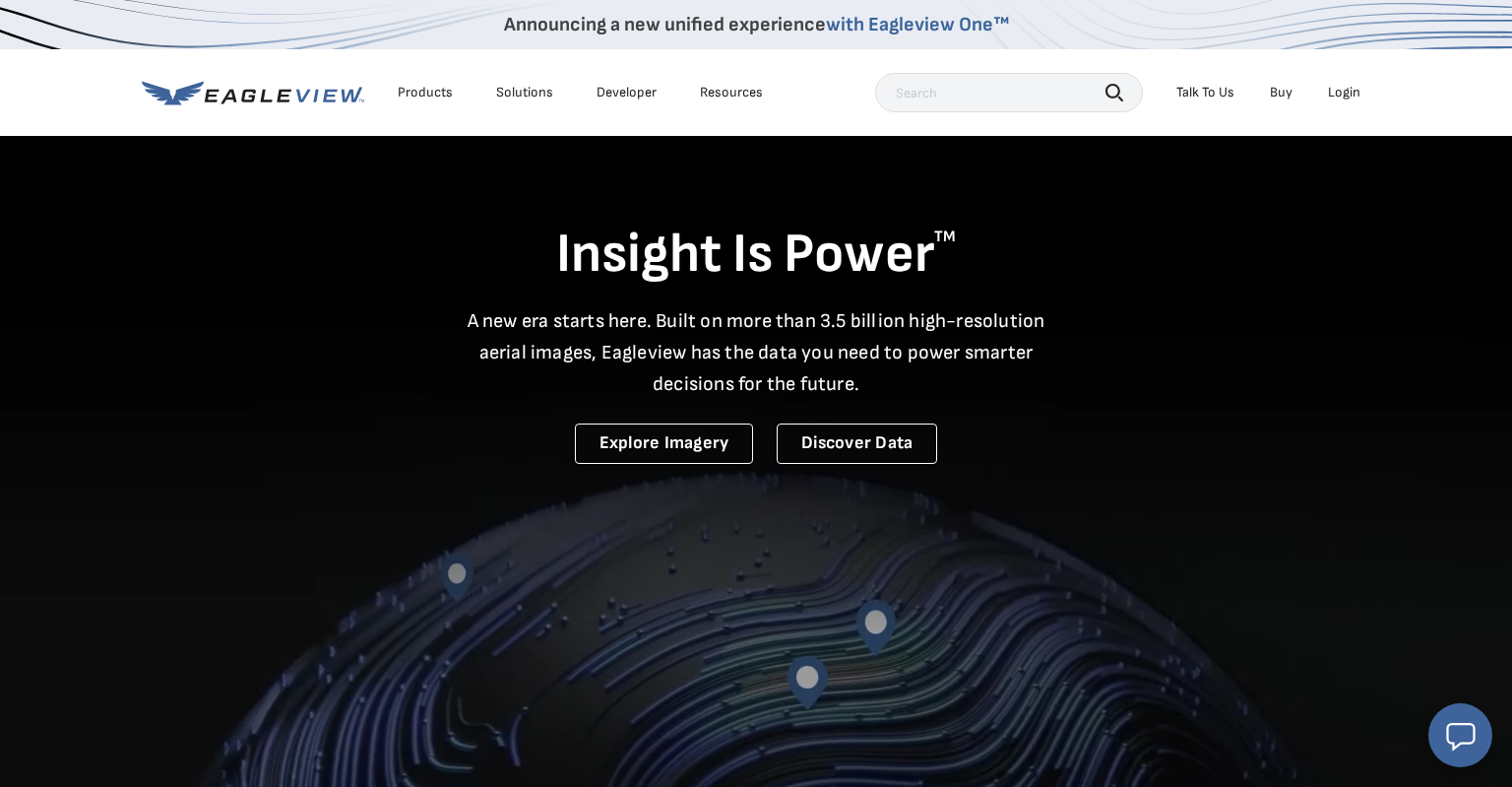 click on "Login" at bounding box center [1344, 93] 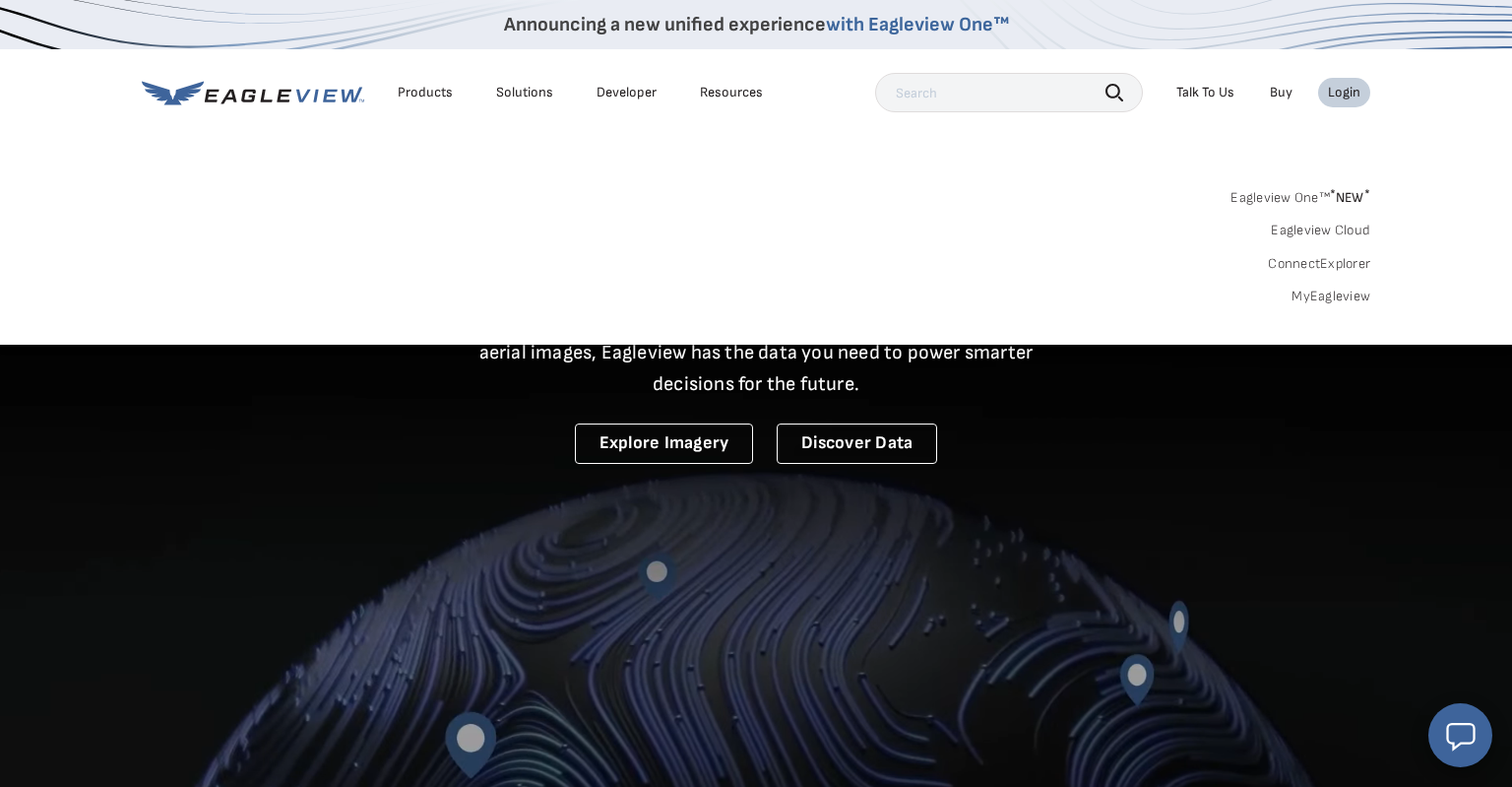 click on "MyEagleview" at bounding box center [1331, 296] 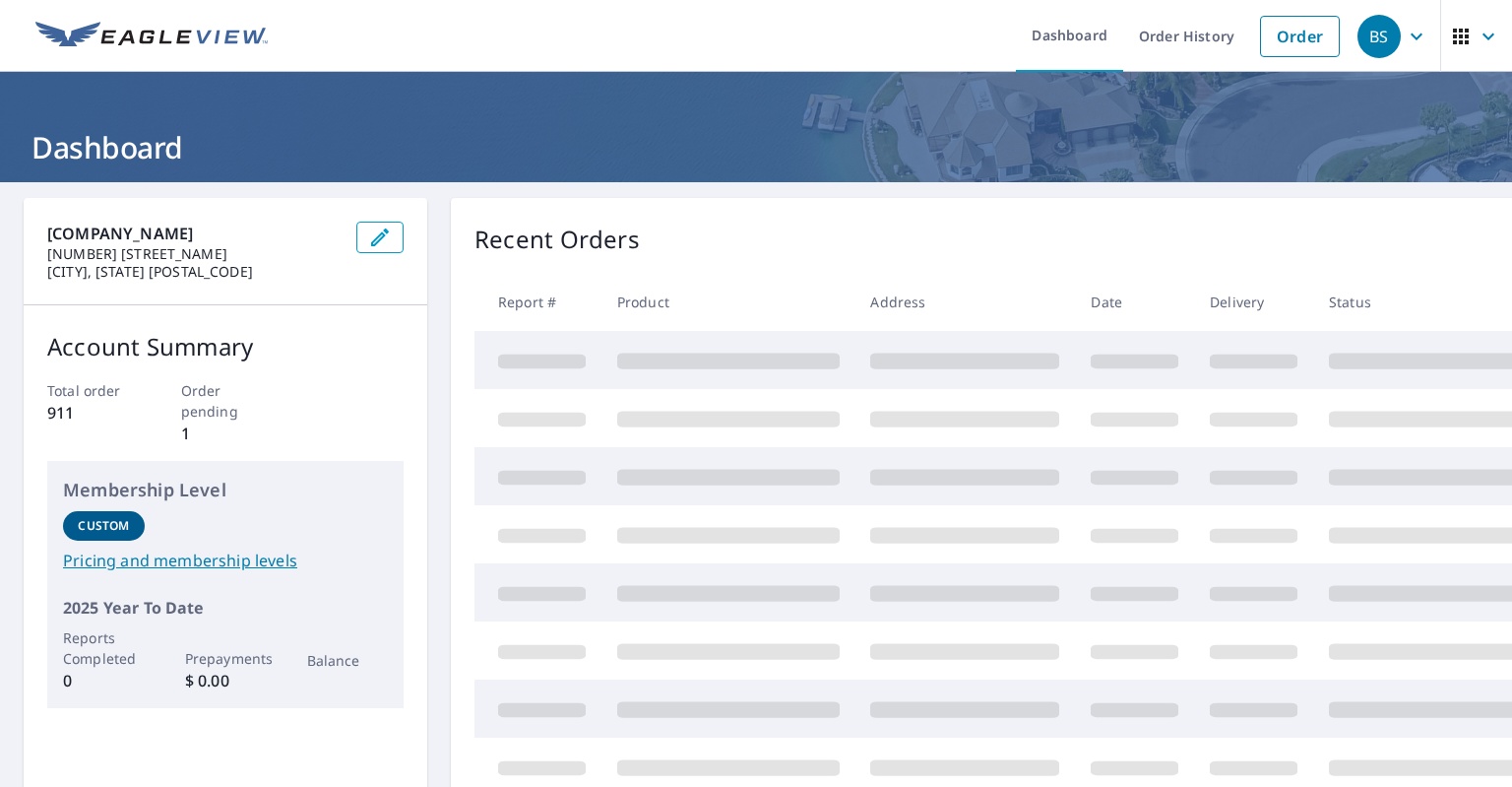 scroll, scrollTop: 0, scrollLeft: 0, axis: both 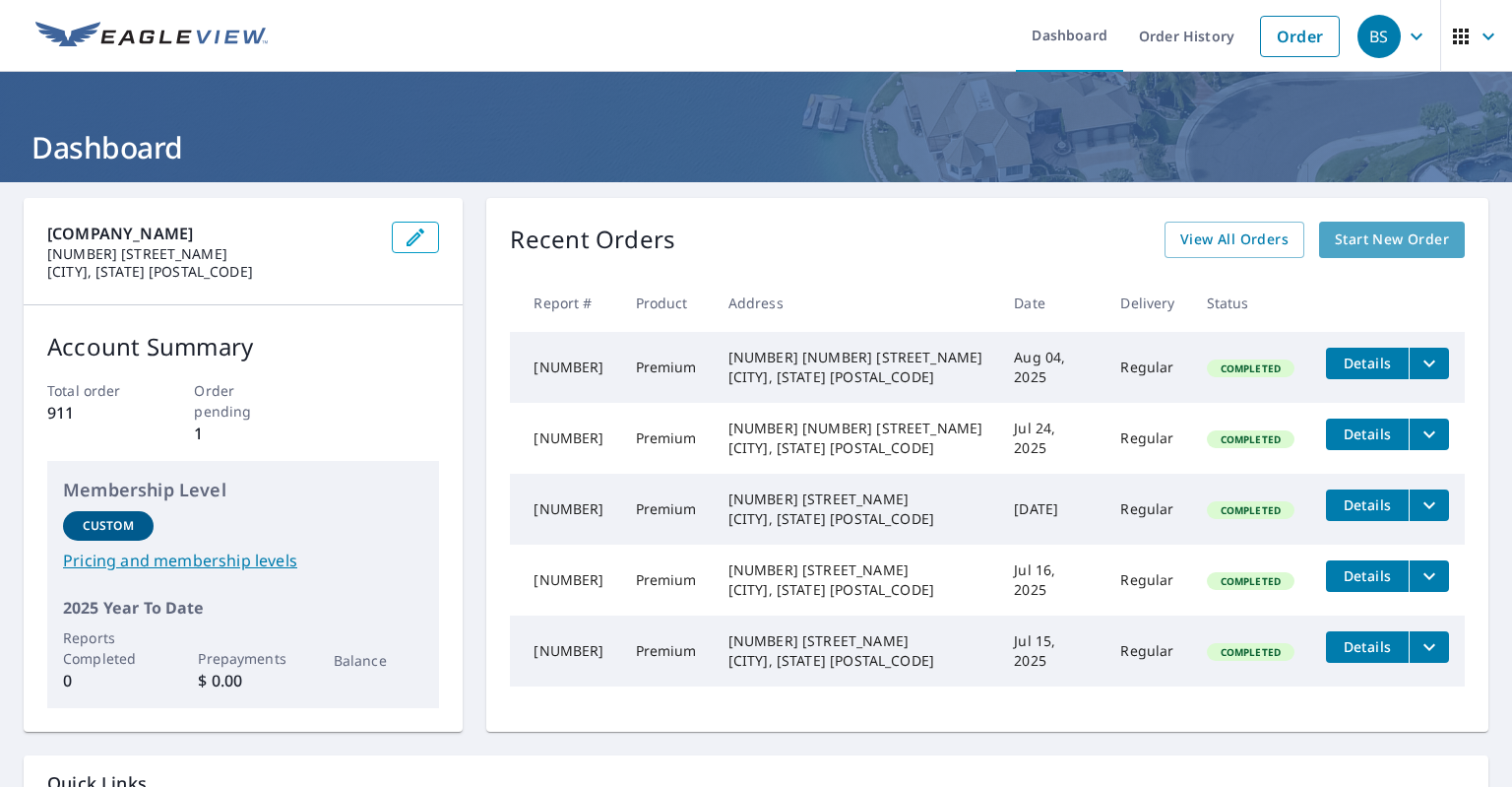 click on "Start New Order" at bounding box center (1392, 239) 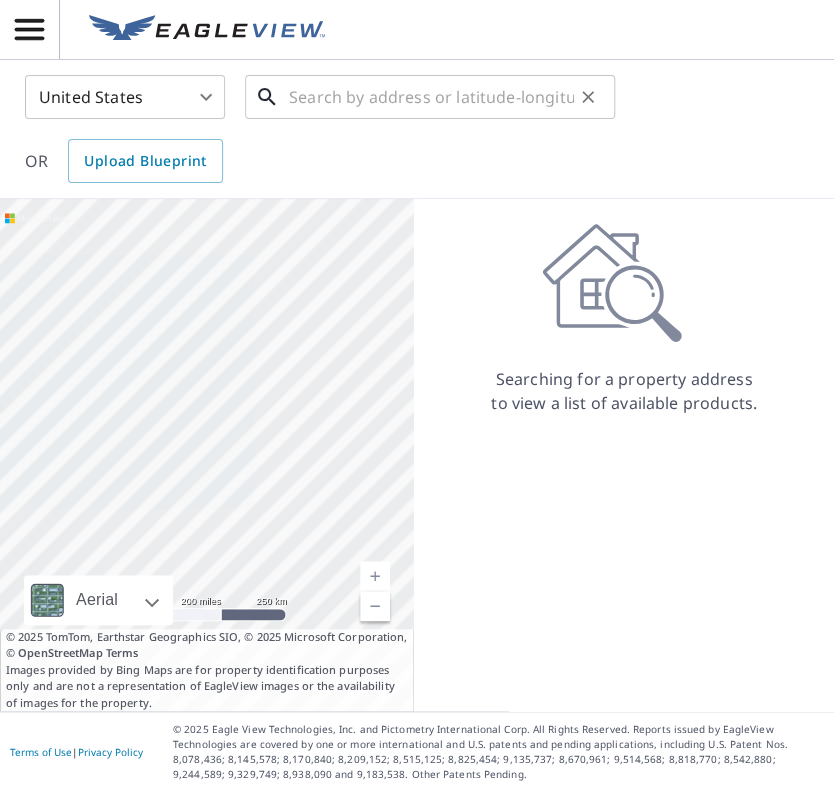 click at bounding box center [431, 97] 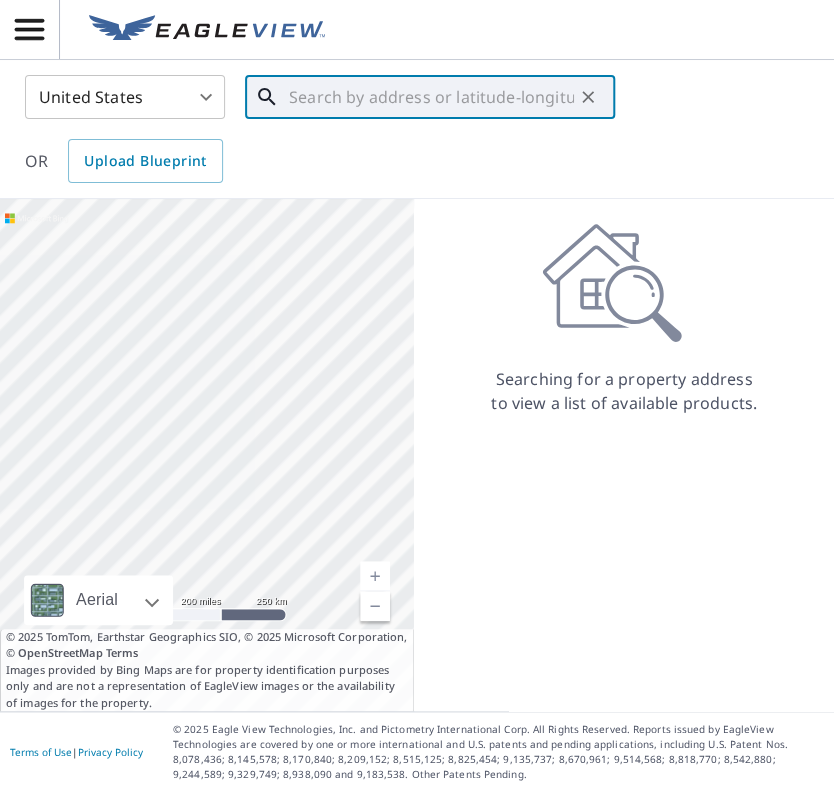 paste on "[NUMBER] [STREET_NAME] [CITY], [STATE] [POSTAL_CODE]-[POSTAL_CODE]" 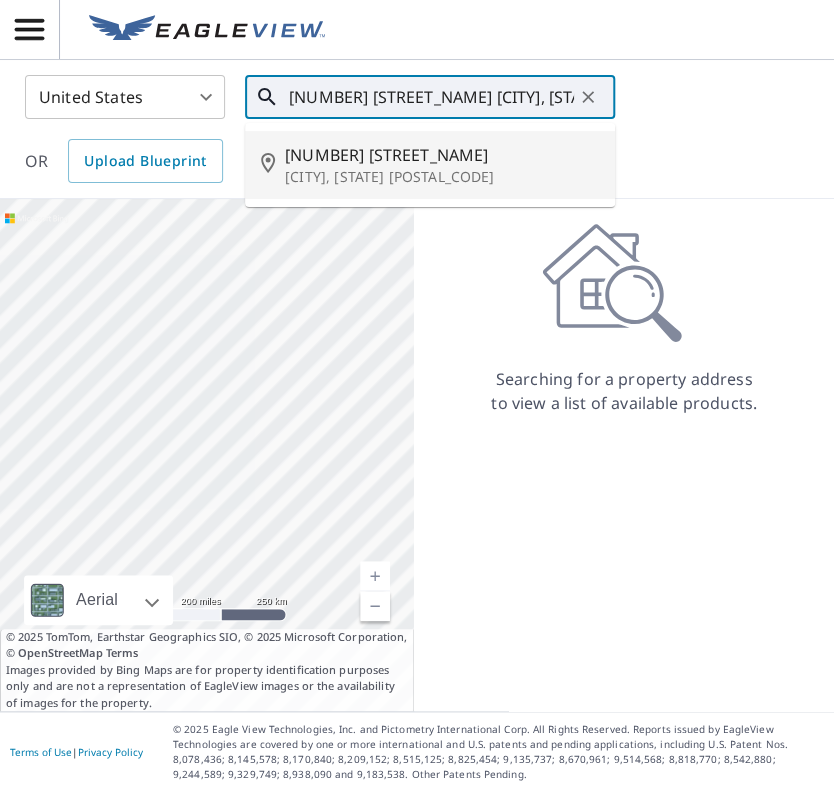 click on "[NUMBER] [STREET_NAME]" at bounding box center (442, 155) 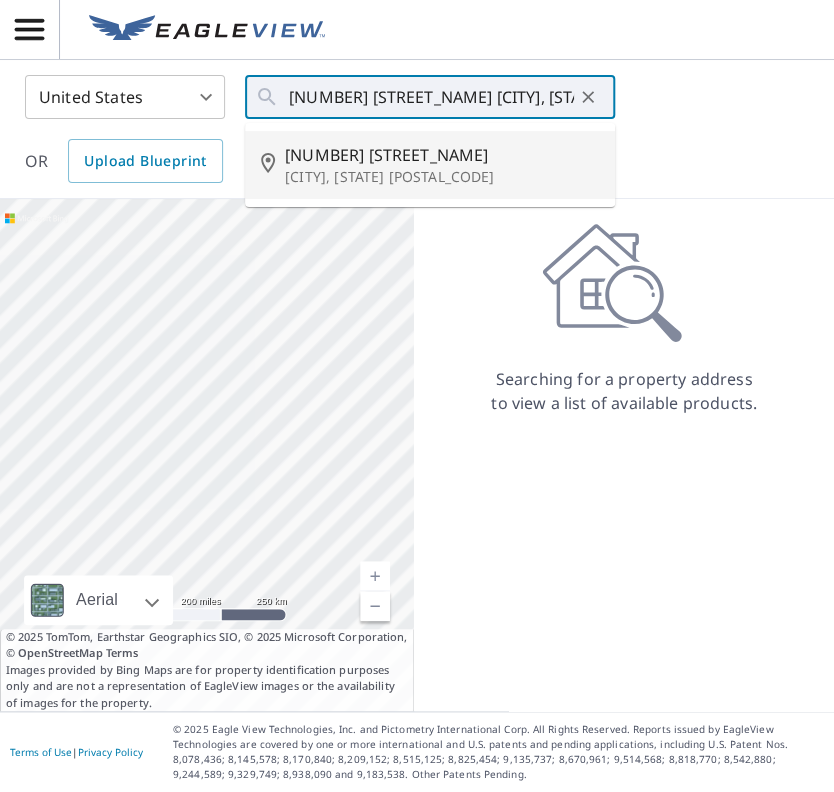 type on "[NUMBER] [STREET_NAME] [CITY], [STATE] [POSTAL_CODE]" 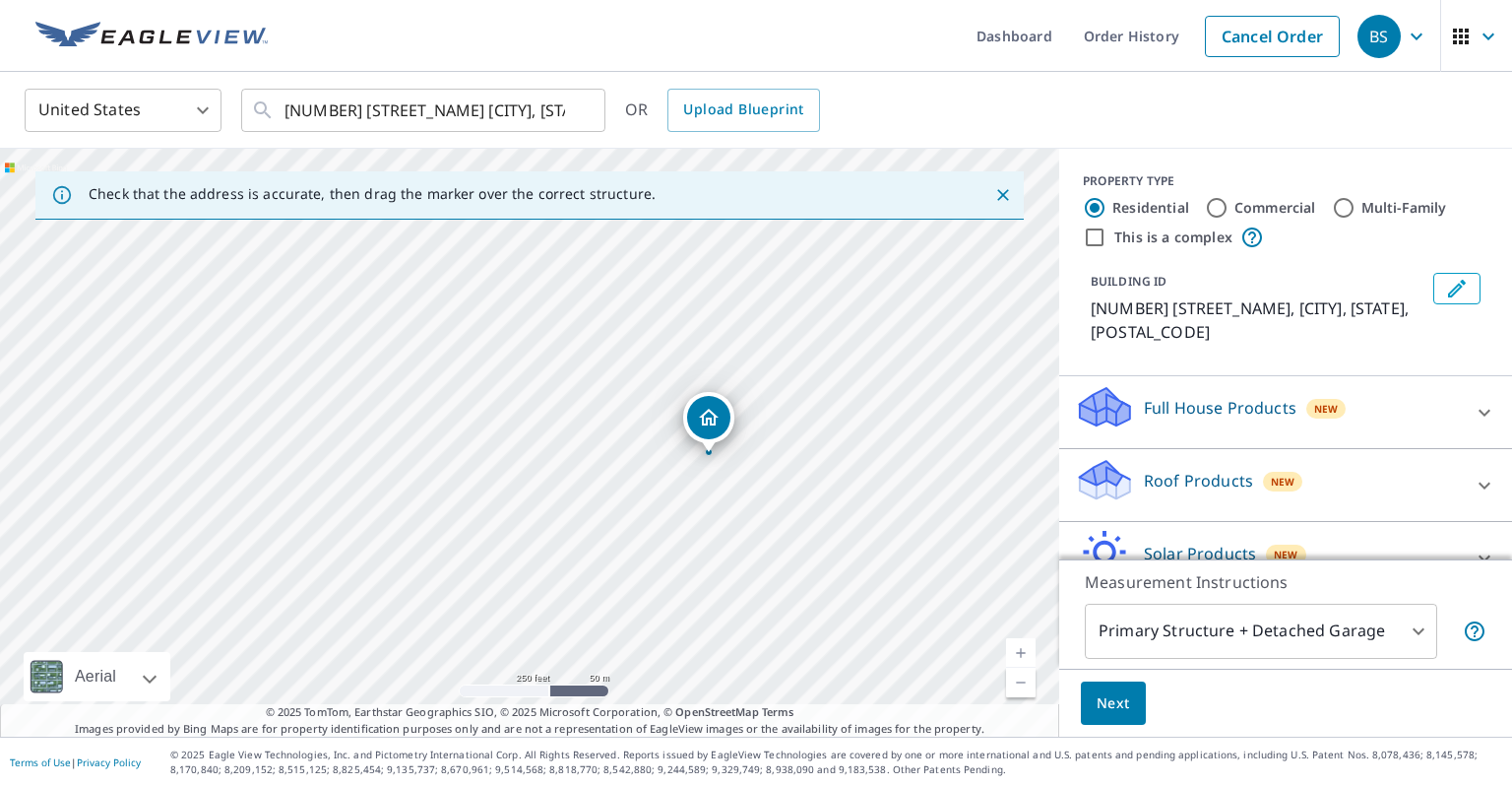click on "Roof Products New" at bounding box center [1268, 485] 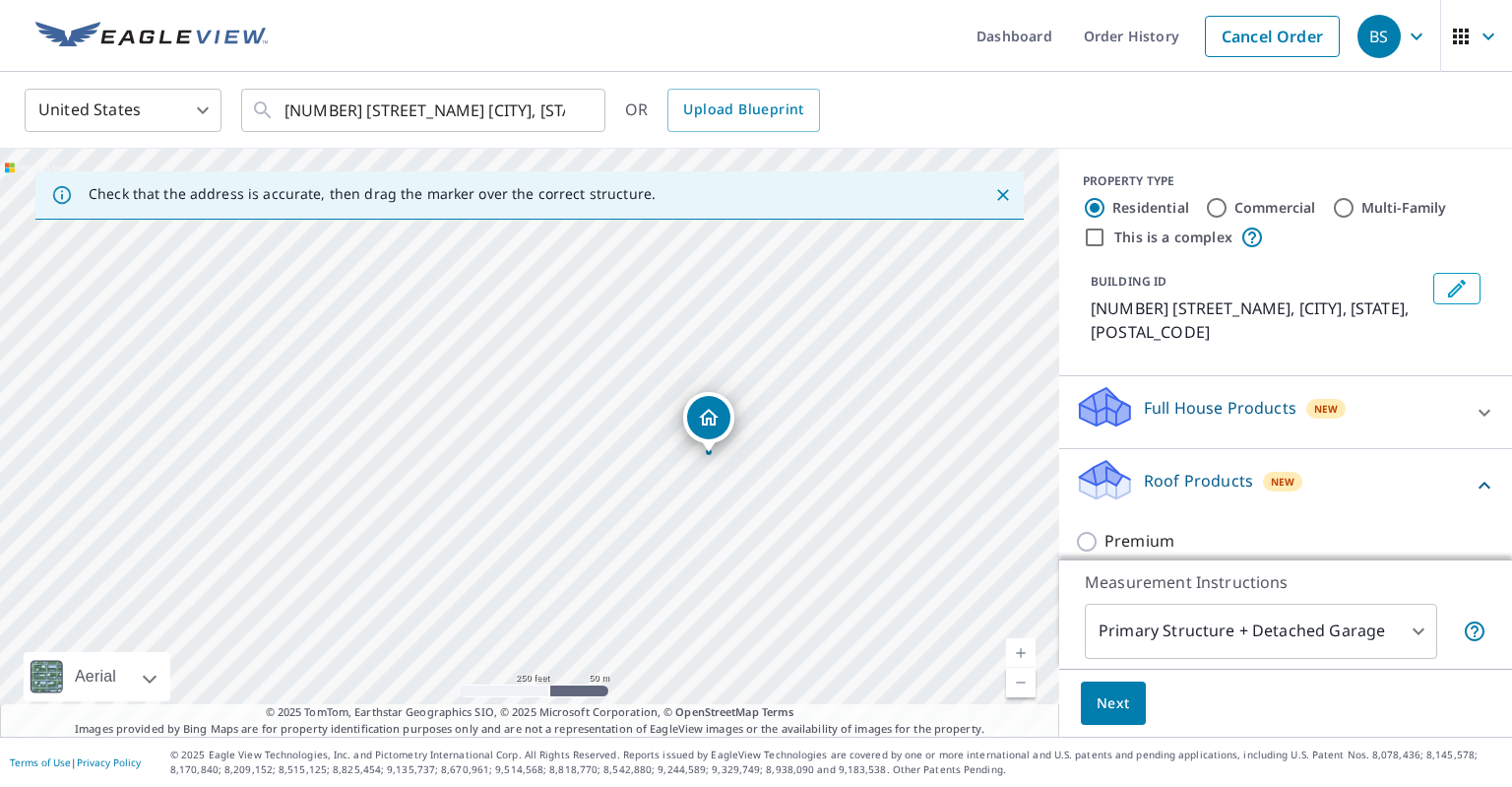 click on "Premium" at bounding box center [1286, 541] 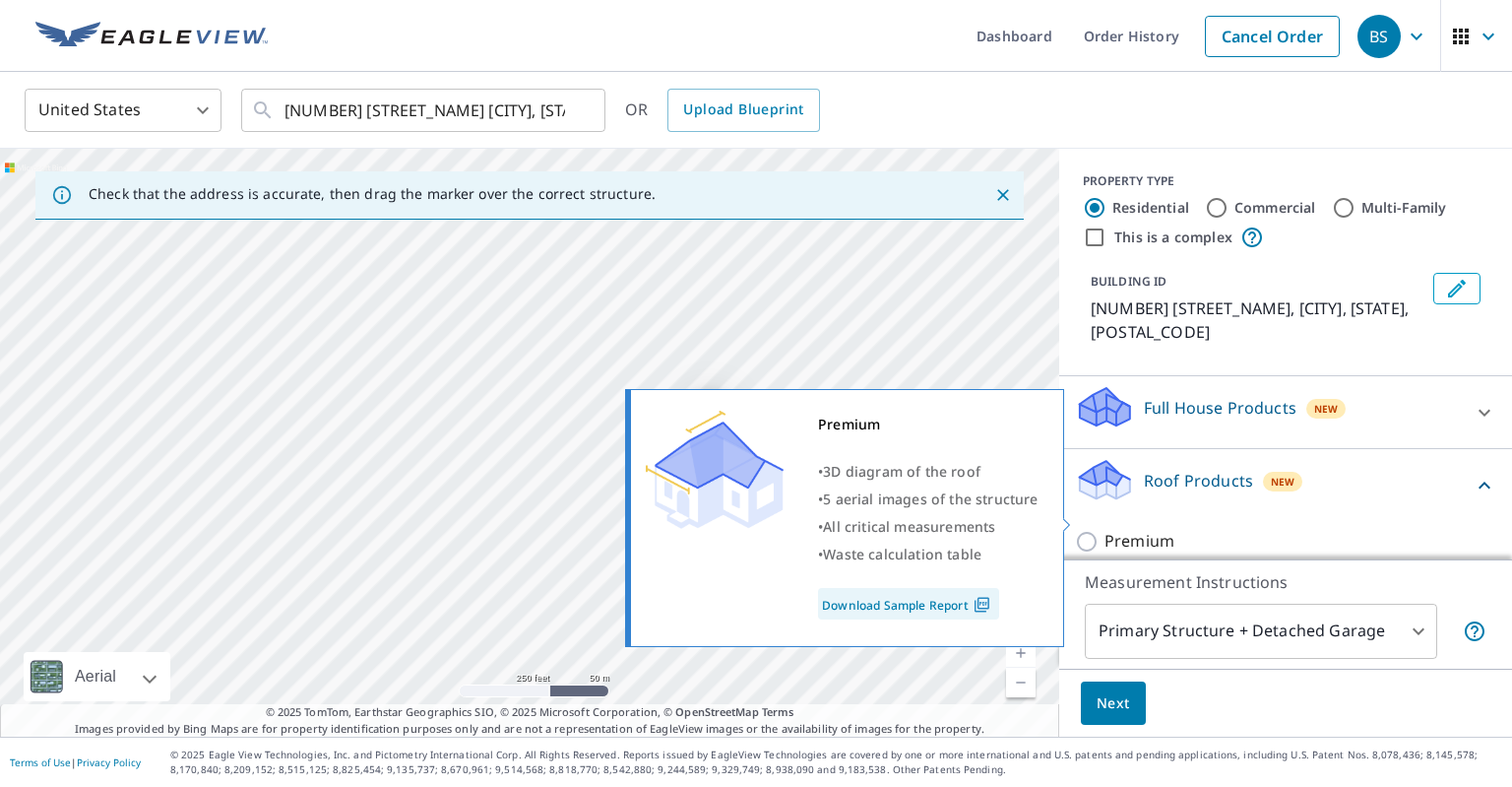 click on "Premium" at bounding box center [1090, 542] 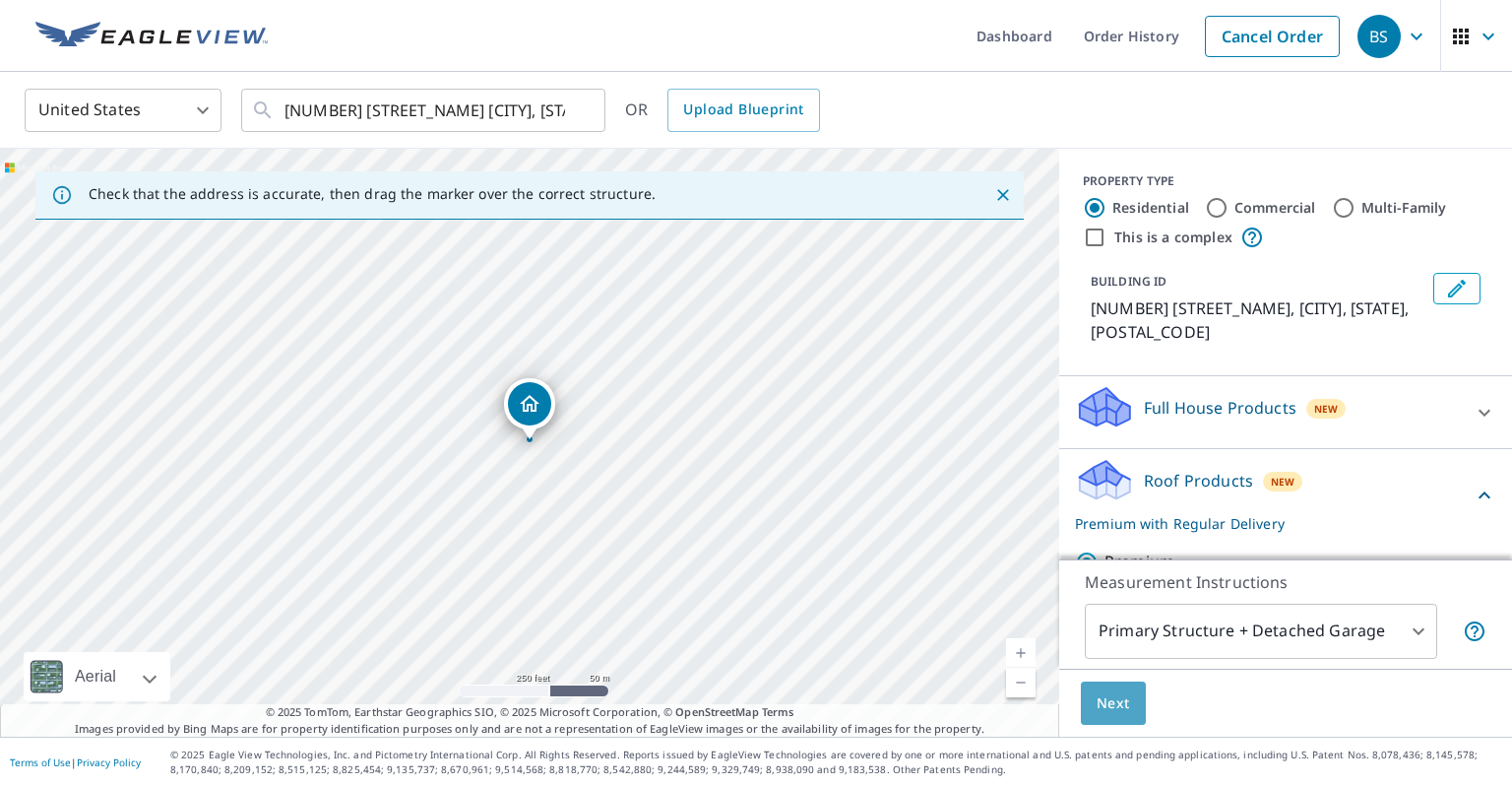 click on "Next" at bounding box center [1113, 703] 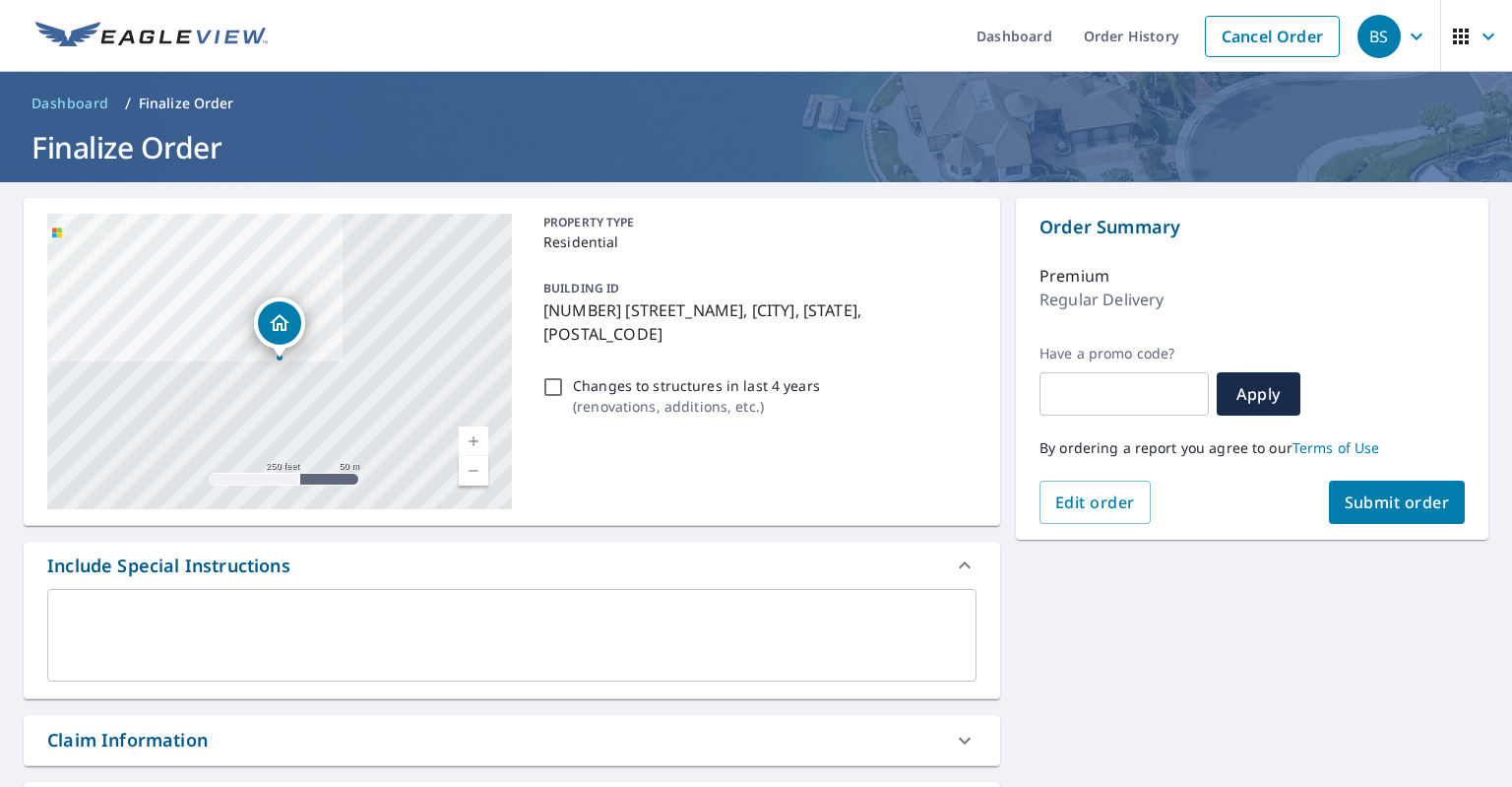 scroll, scrollTop: 382, scrollLeft: 0, axis: vertical 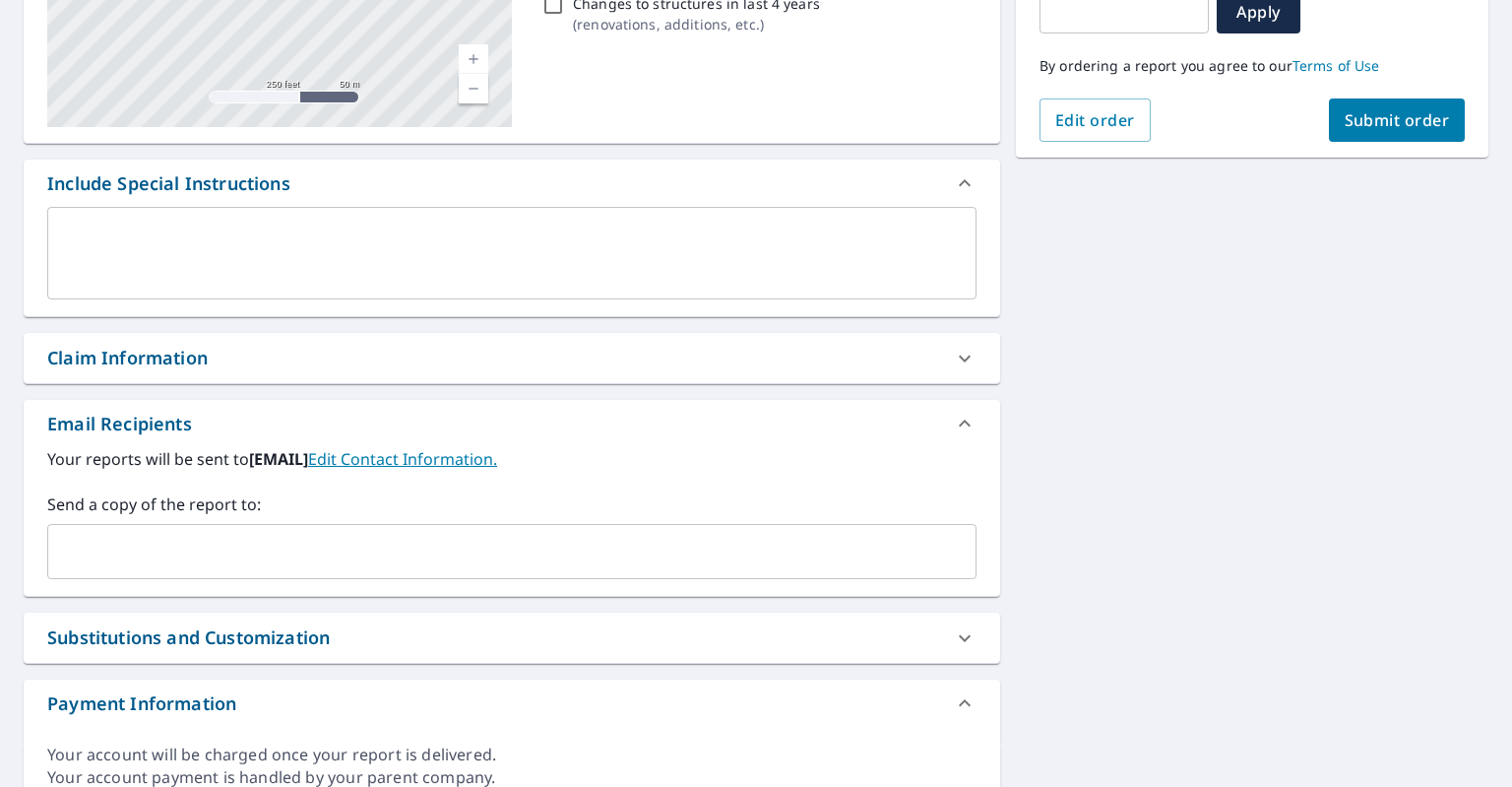 click on "​" at bounding box center (512, 552) 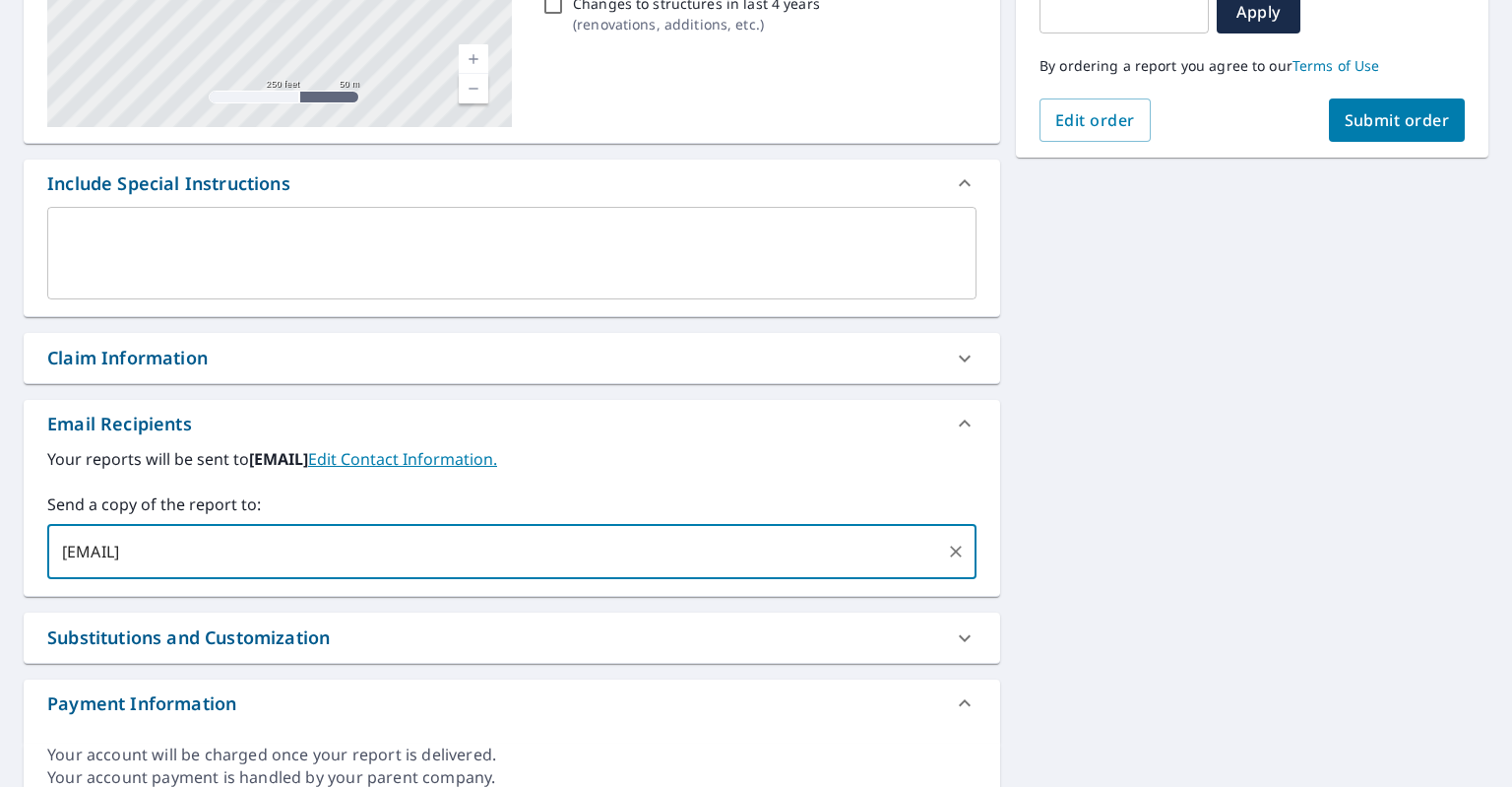 type on "[EMAIL]" 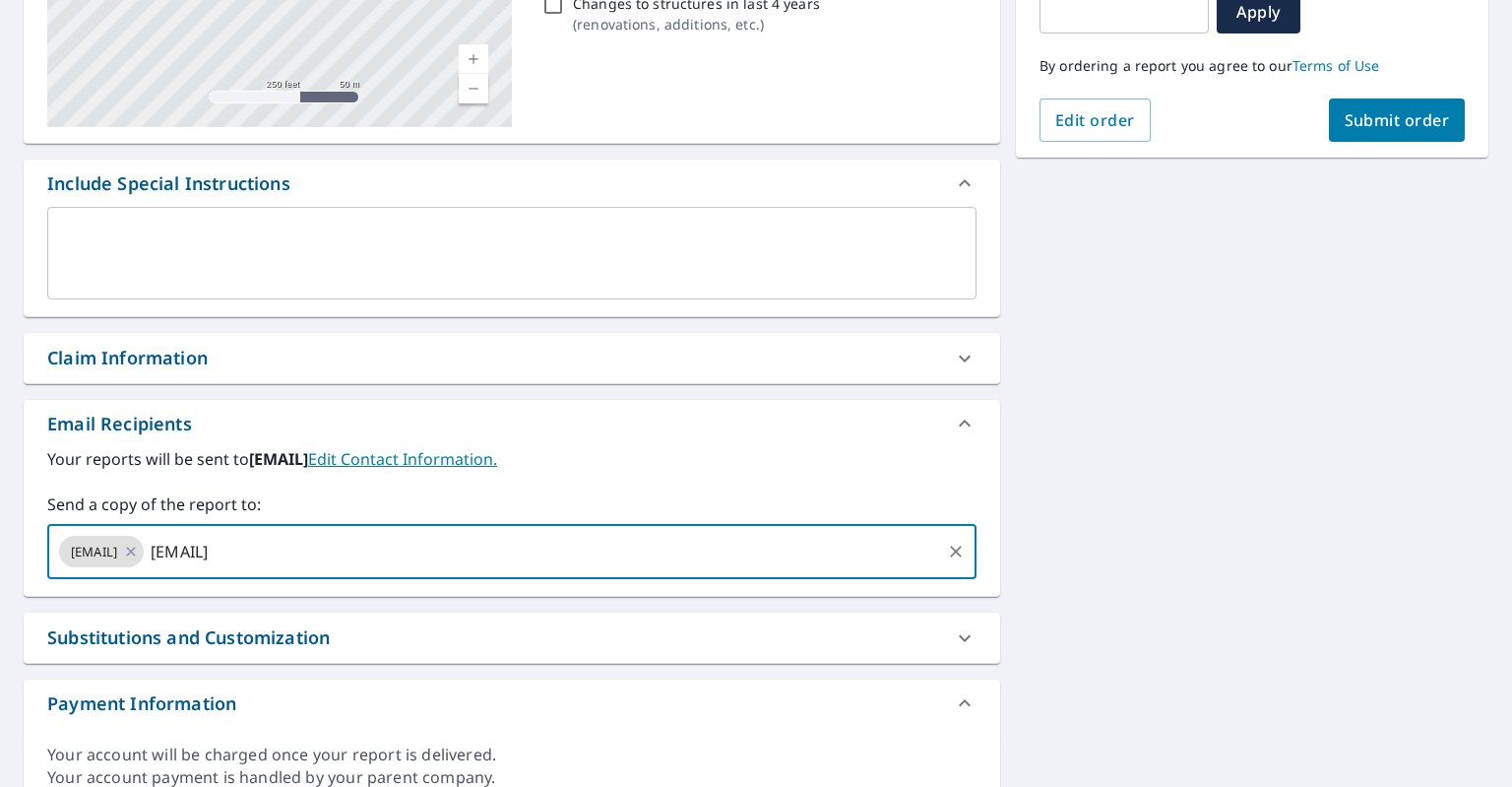 type 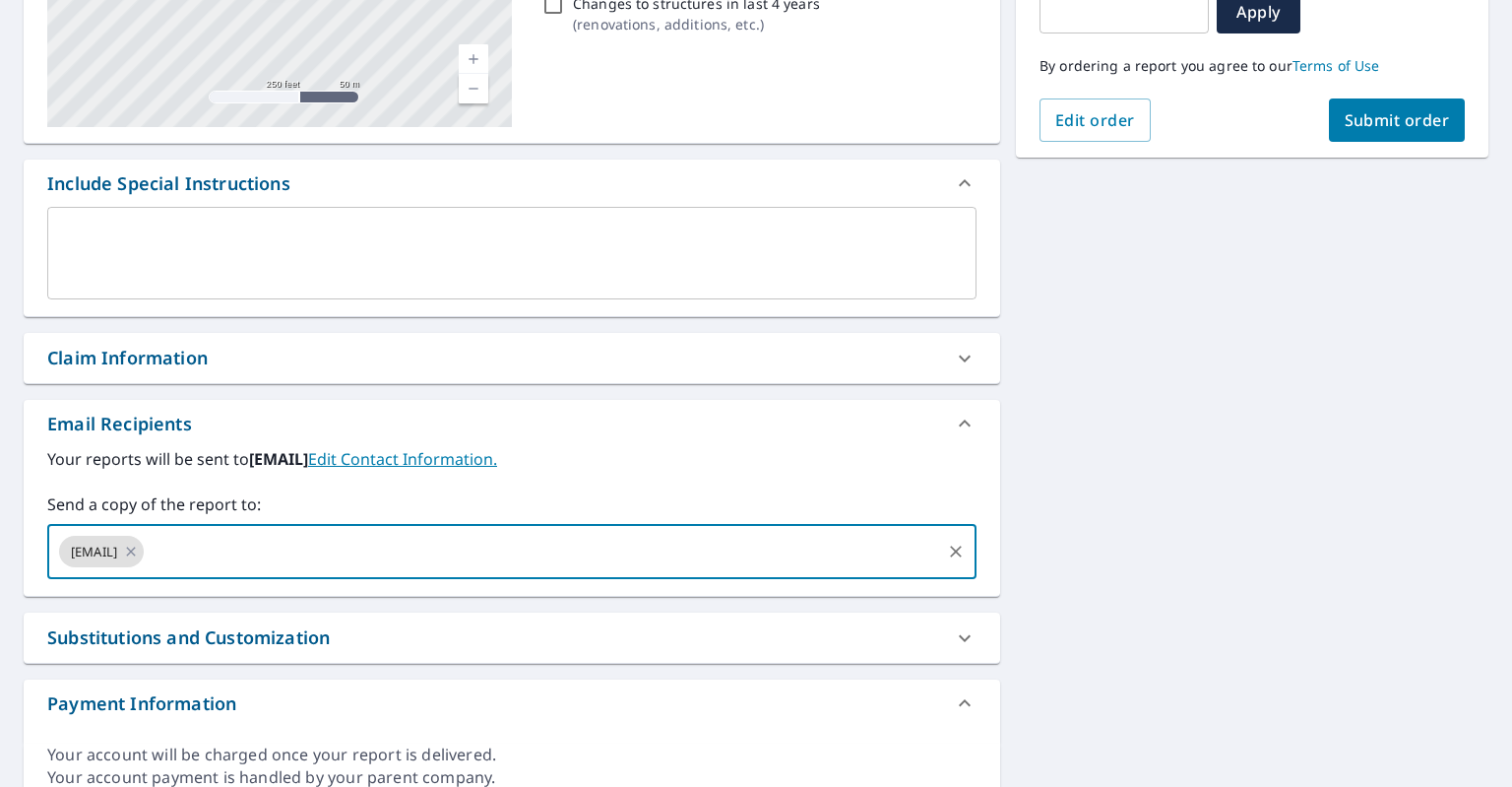 scroll, scrollTop: 127, scrollLeft: 0, axis: vertical 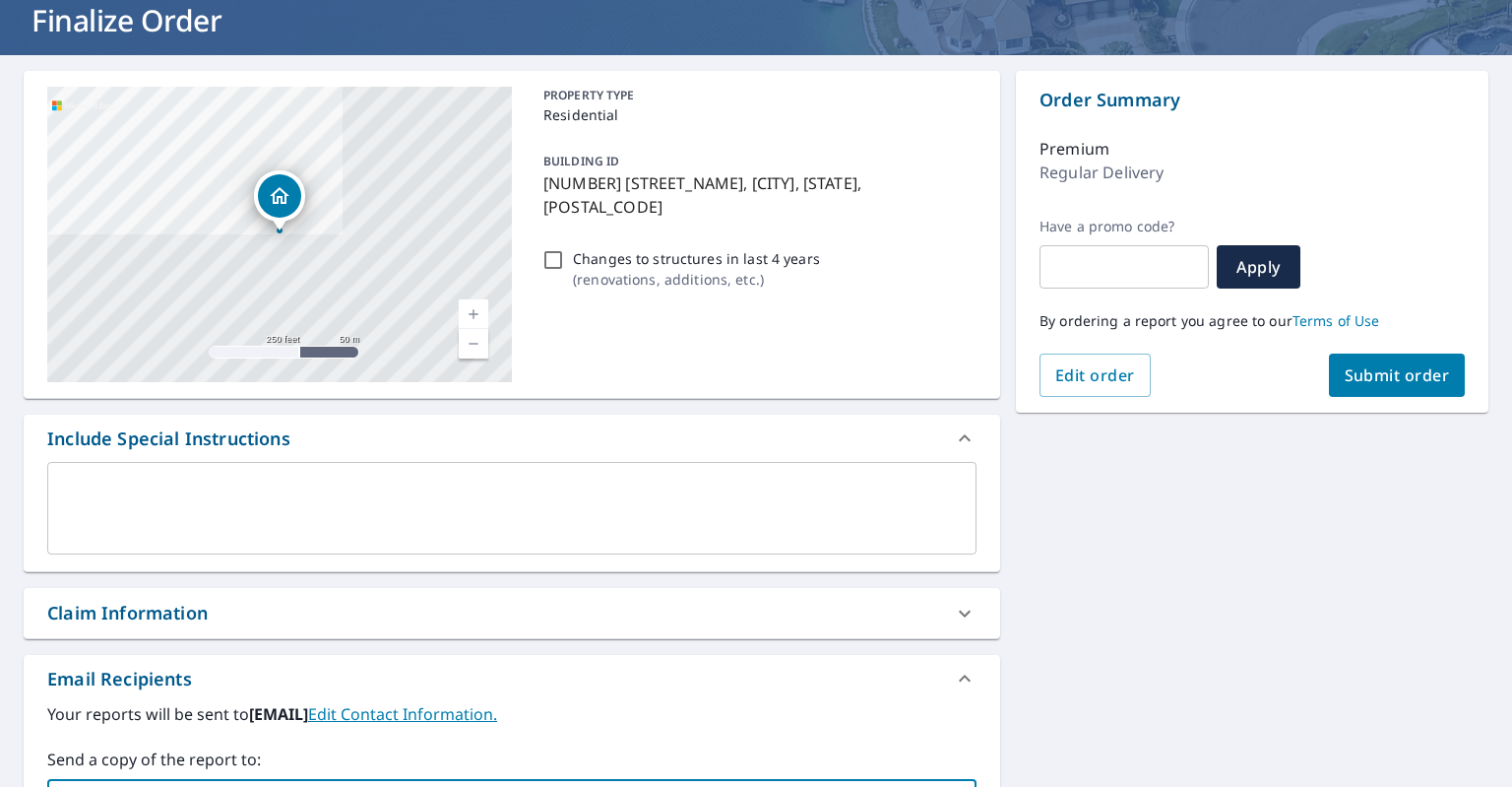 click on "Submit order" at bounding box center (1397, 375) 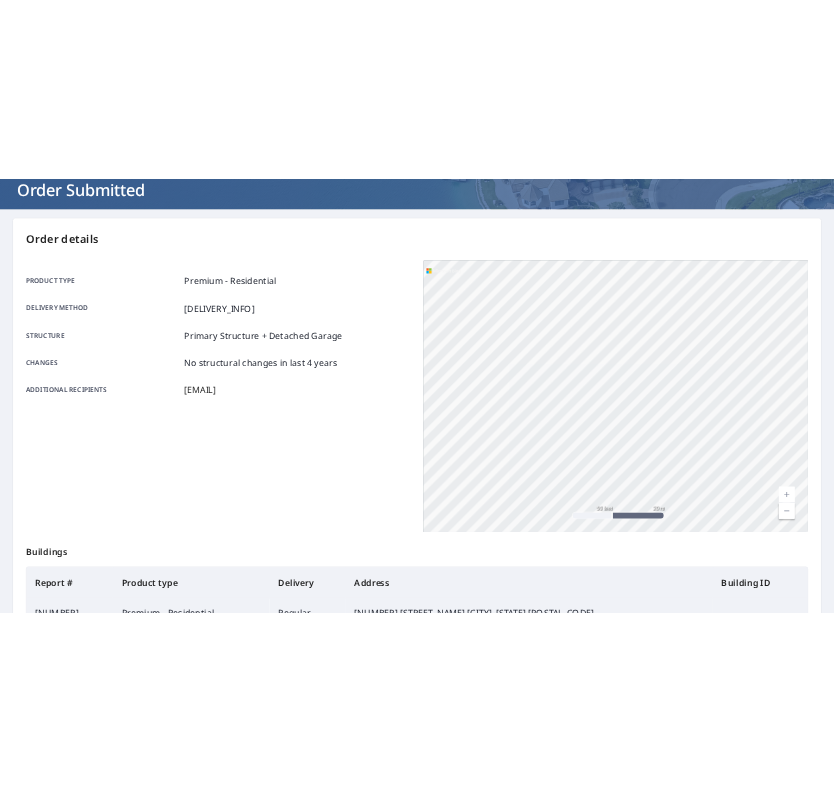 scroll, scrollTop: 0, scrollLeft: 0, axis: both 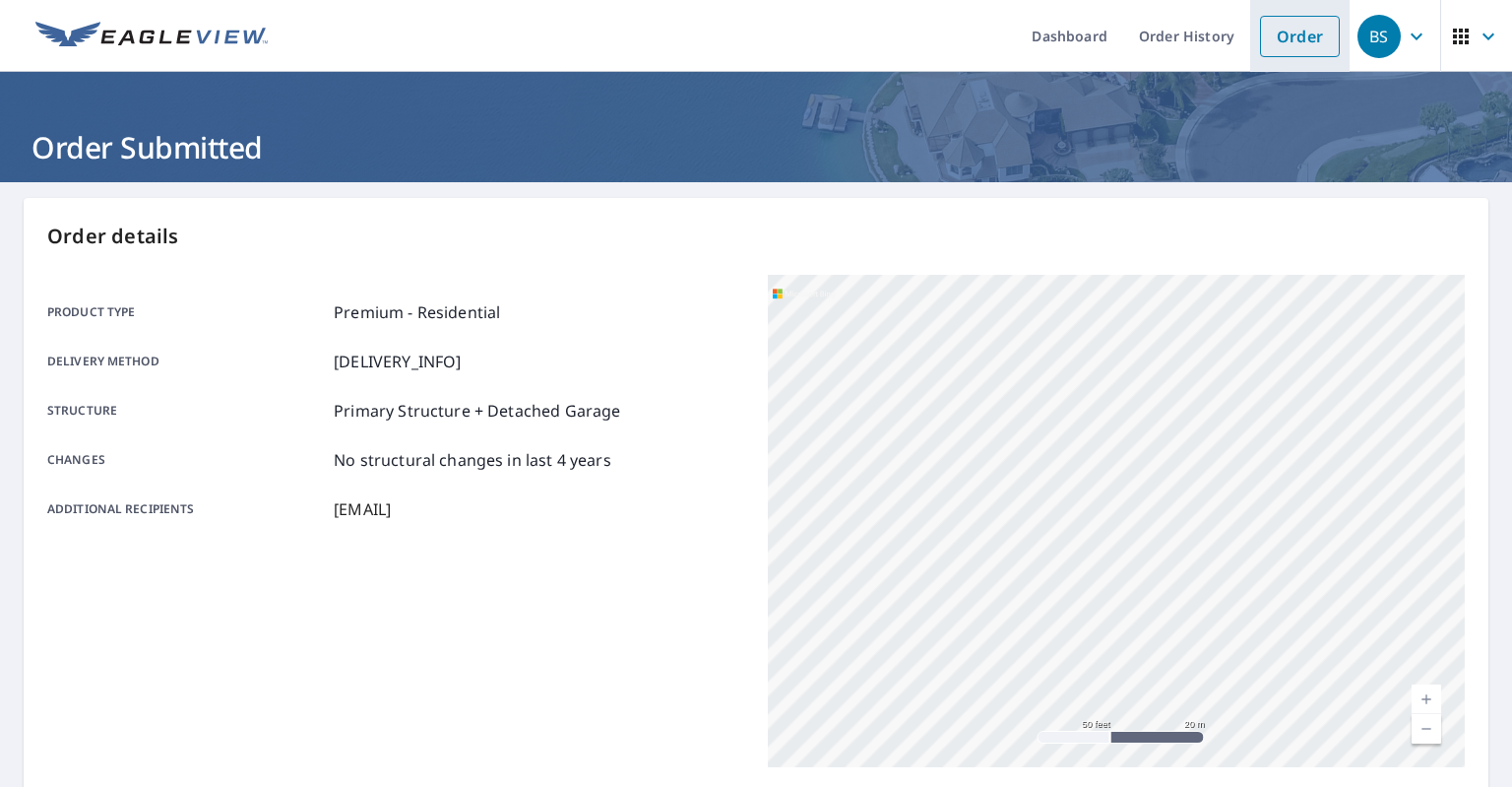 click on "Order" at bounding box center [1299, 36] 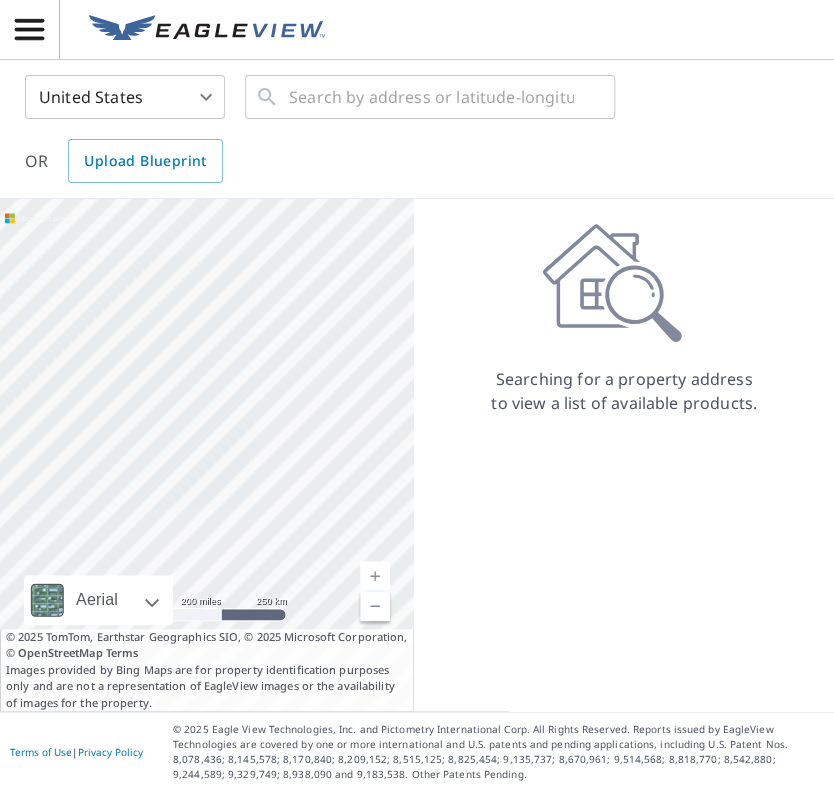 click on "United States US ​ ​ OR Upload Blueprint" at bounding box center (410, 129) 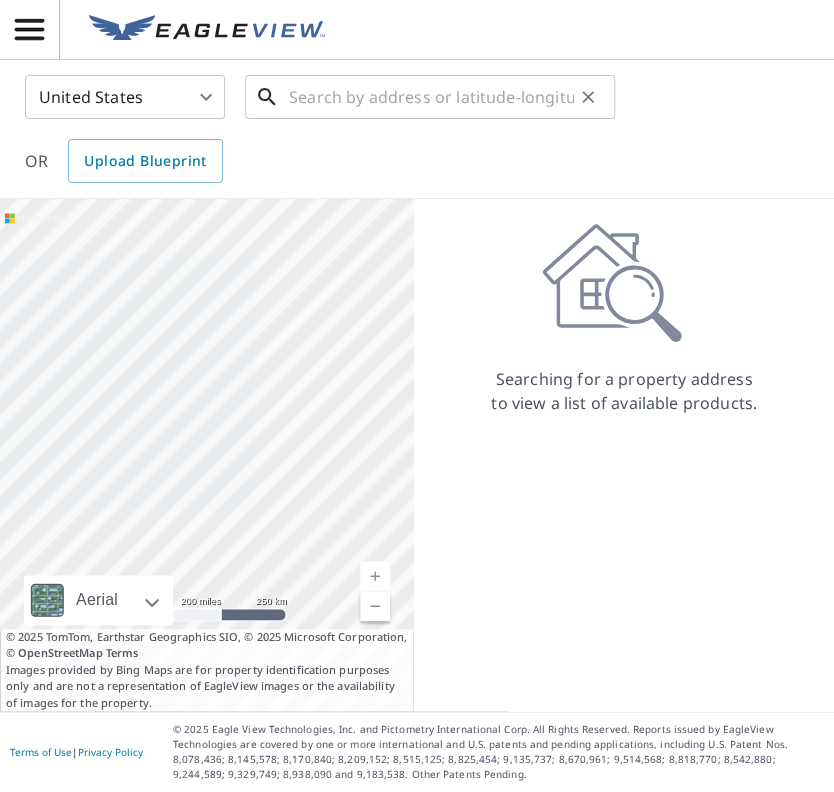 click at bounding box center [431, 97] 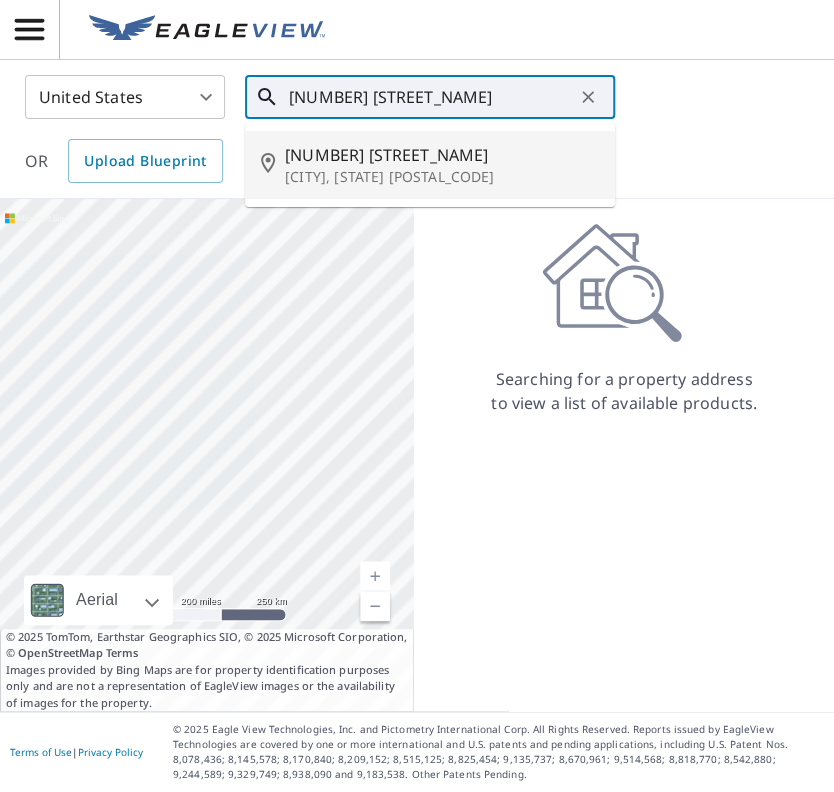 click on "[NUMBER] [STREET_NAME]" at bounding box center [442, 155] 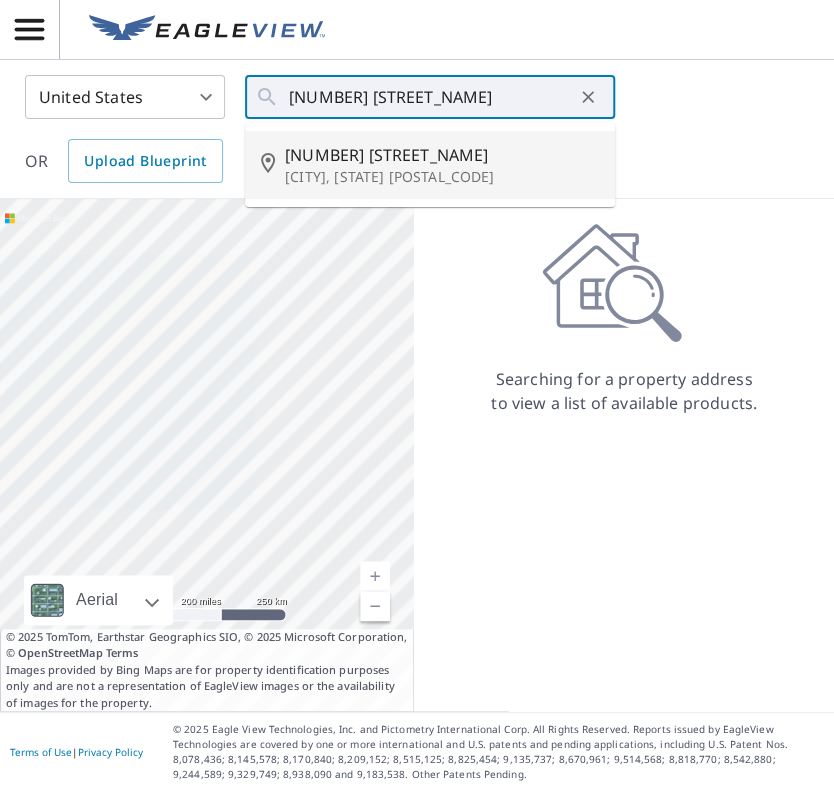 type on "[NUMBER] [STREET_NAME] [CITY], [STATE] [POSTAL_CODE]" 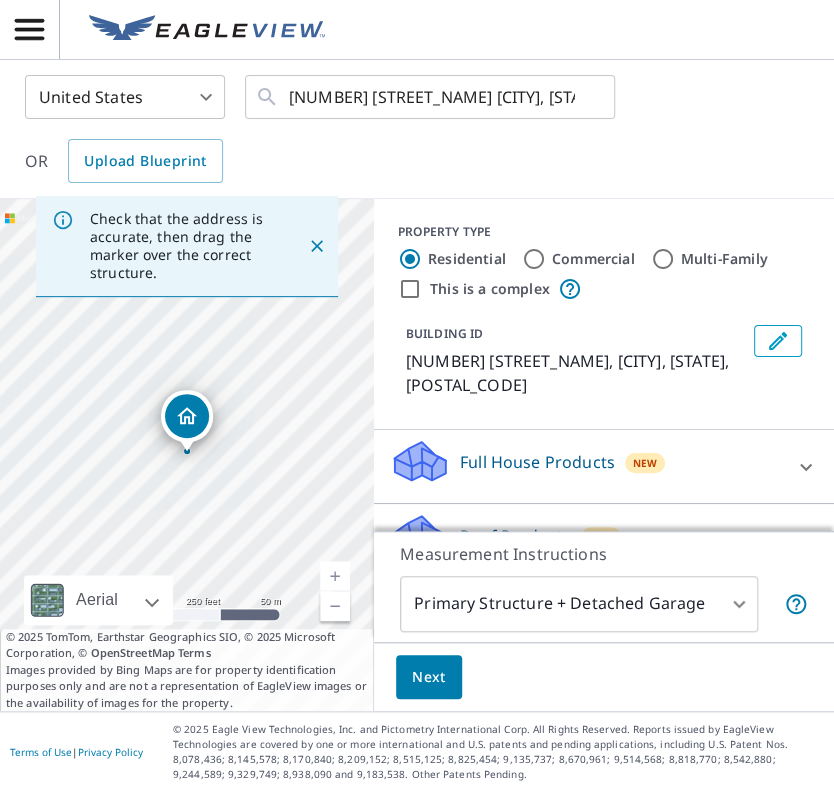 click on "BS BS
United States US ​ [NUMBER] [STREET_NAME] [CITY], [STATE] [POSTAL_CODE] ​ OR Upload Blueprint Check that the address is accurate, then drag the marker over the correct structure. [NUMBER] [STREET_NAME] [CITY], [STATE] [POSTAL_CODE] Aerial Road A standard road map Aerial A detailed look from above Labels Labels 250 feet 50 m © 2025 TomTom, © Vexcel Imaging, © 2025 Microsoft Corporation,  © OpenStreetMap Terms © 2025 TomTom, Earthstar Geographics SIO, © 2025 Microsoft Corporation, ©   OpenStreetMap   Terms Images provided by Bing Maps are for property identification purposes only and are not a representation of EagleView images or the availability of images for the property. PROPERTY TYPE Residential Commercial Multi-Family This is a complex BUILDING ID [NUMBER] [STREET_NAME], [CITY], [STATE], [POSTAL_CODE] Full House Products New Full House™ Roof Products New Premium Standard QuickSquares™ Gutter Bid Perfect™ Solar Products New Inform Essentials+ Inform Advanced TrueDesign for Sales TrueDesign for Planning Walls Products New Walls 1 ​  |" at bounding box center [417, 396] 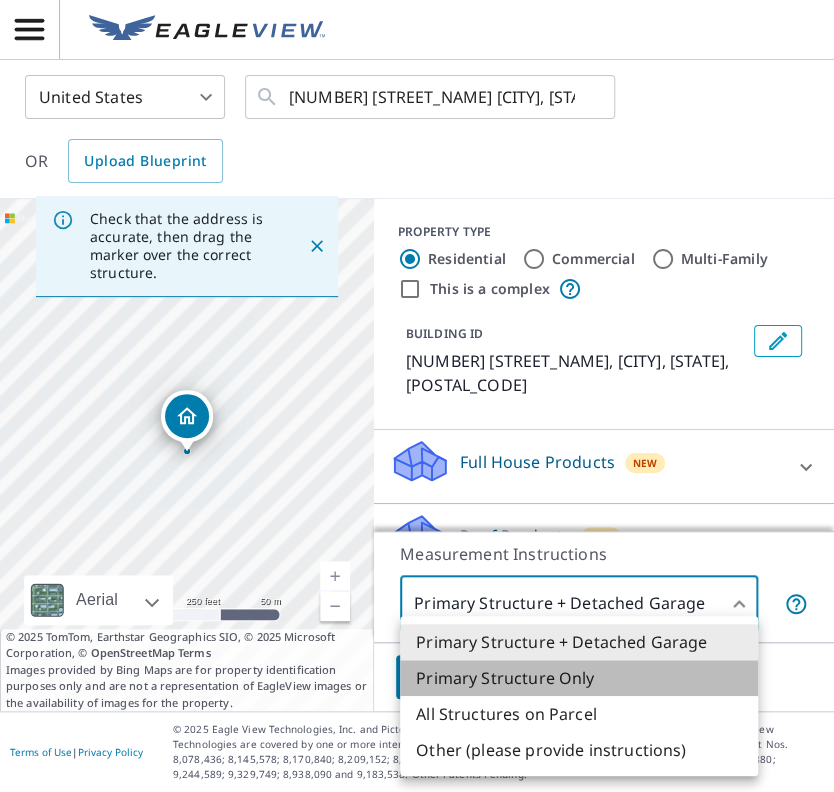 click on "Primary Structure Only" at bounding box center [579, 678] 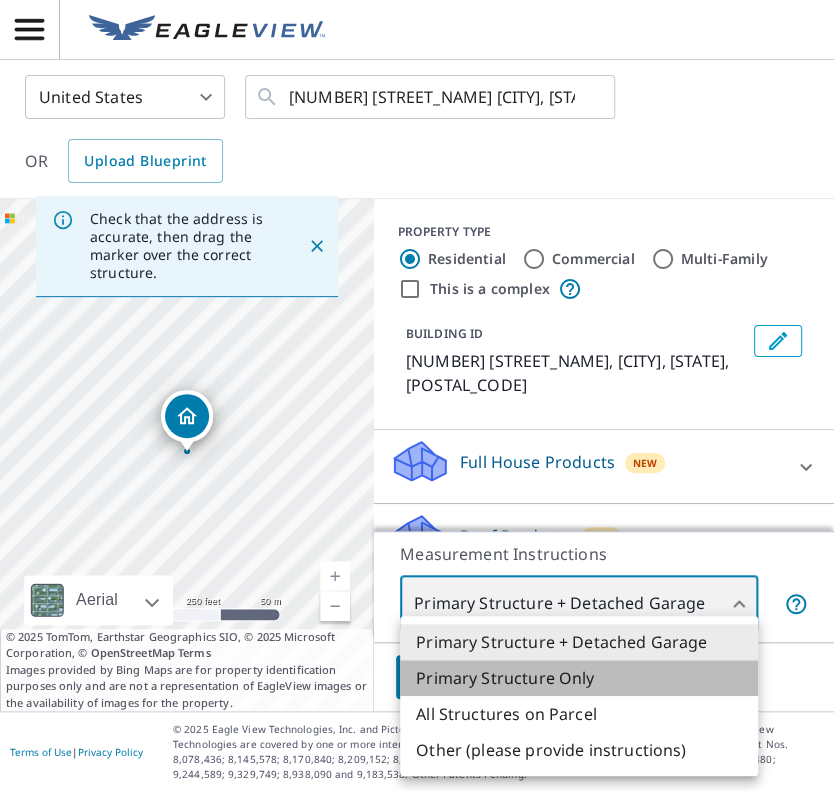 type on "2" 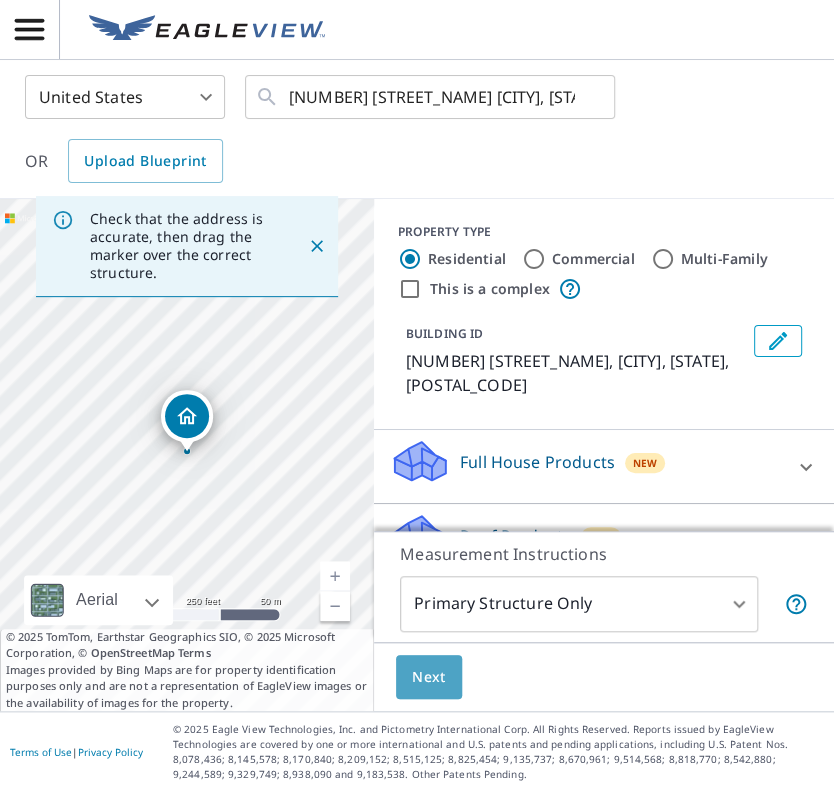 click on "Next" at bounding box center [429, 677] 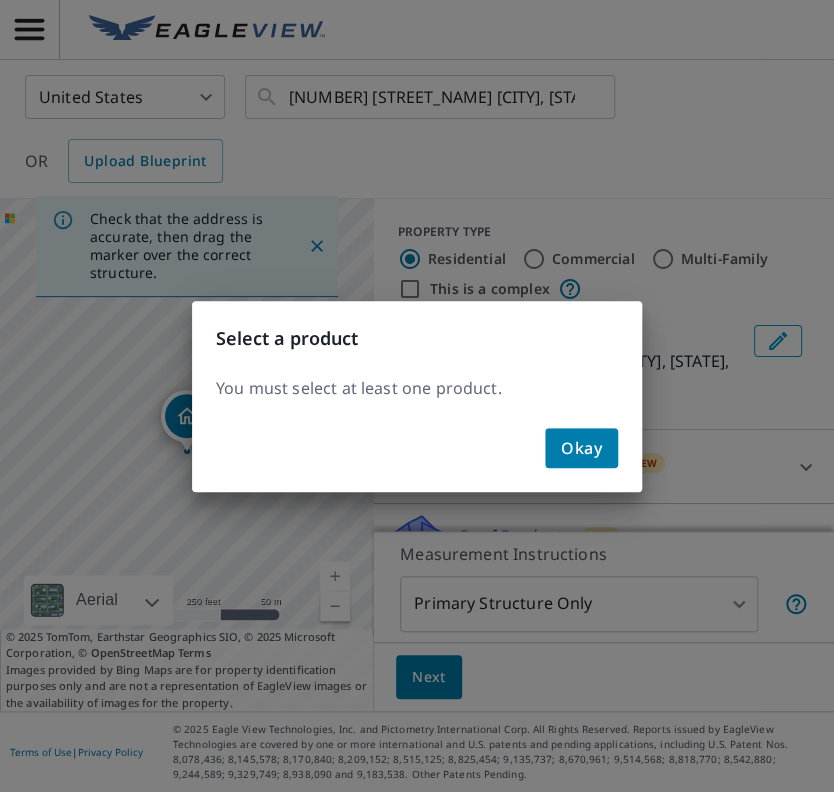 click on "Okay" at bounding box center [581, 448] 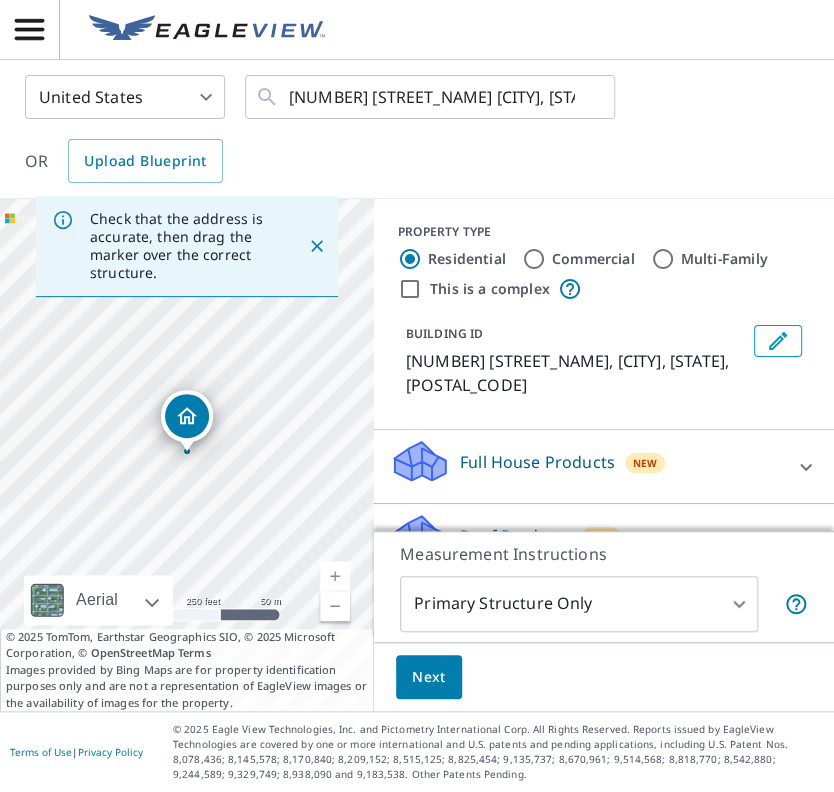 click on "Roof Products New" at bounding box center (586, 540) 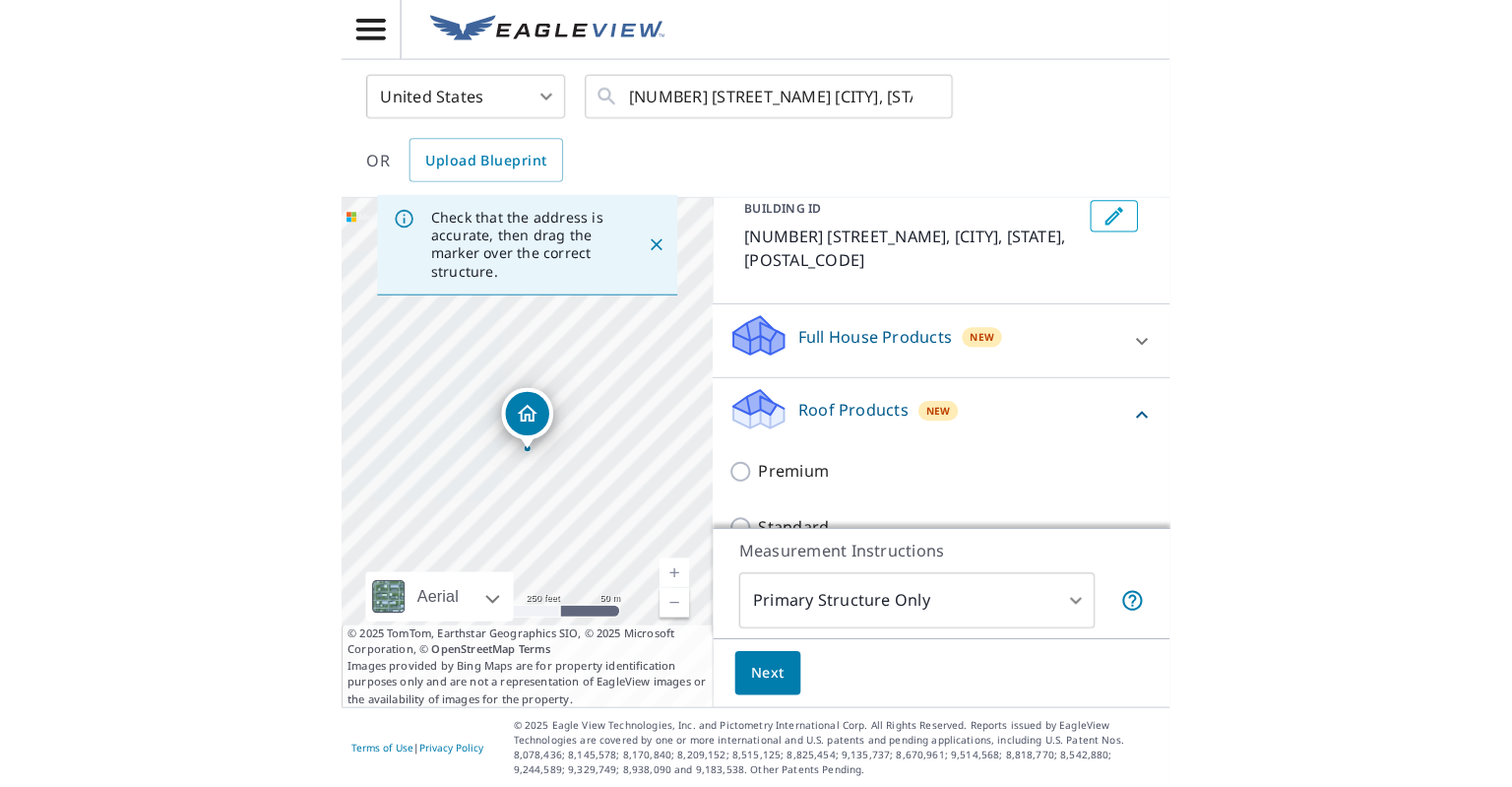 scroll, scrollTop: 255, scrollLeft: 0, axis: vertical 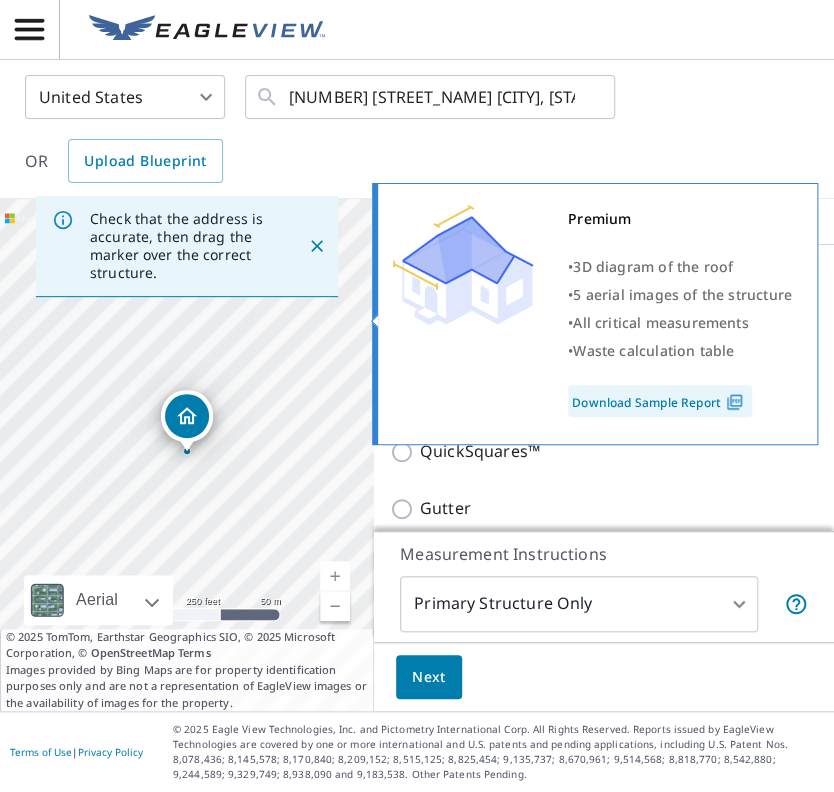 click at bounding box center (463, 265) 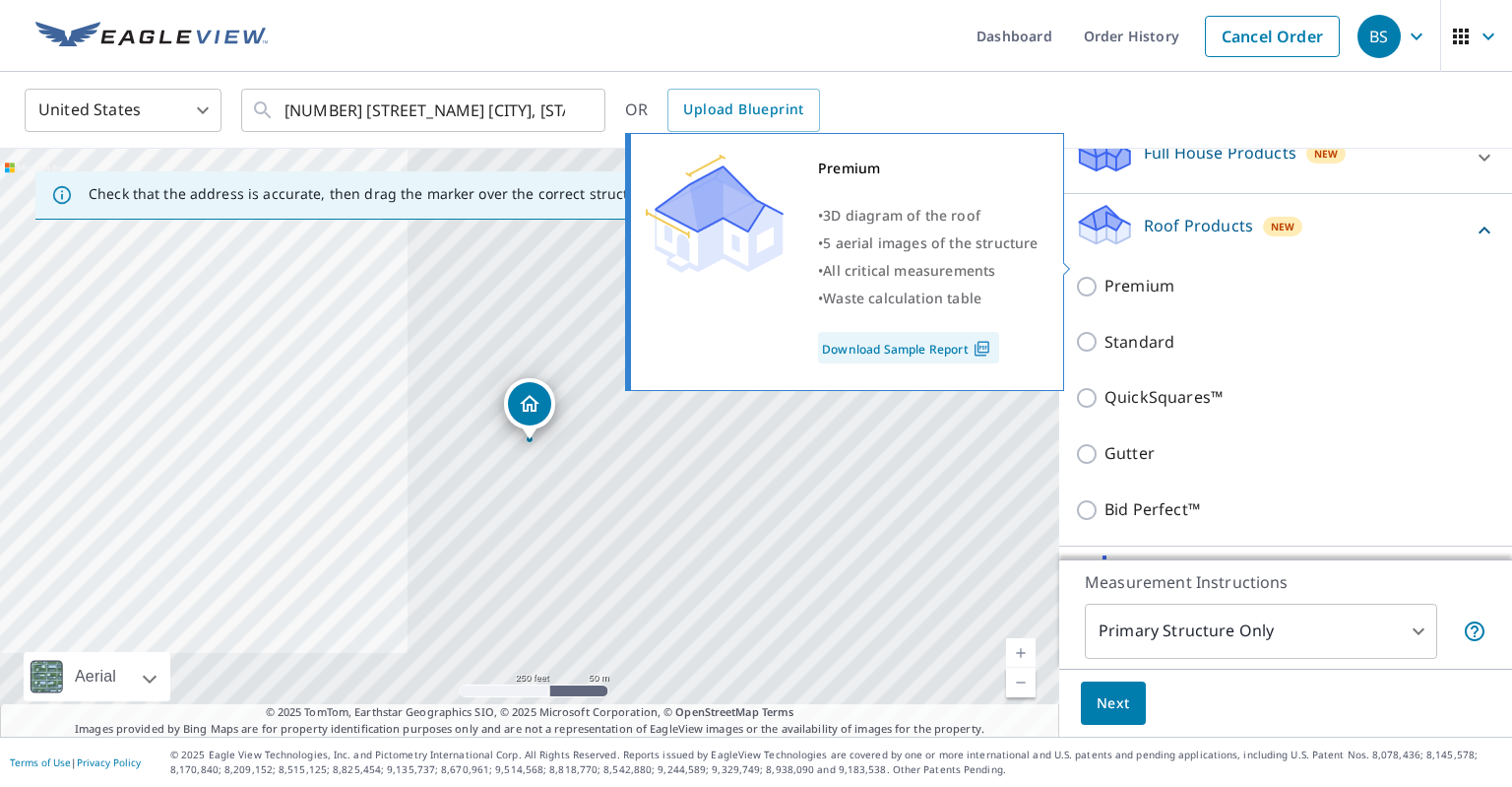 click on "Premium" at bounding box center [1090, 287] 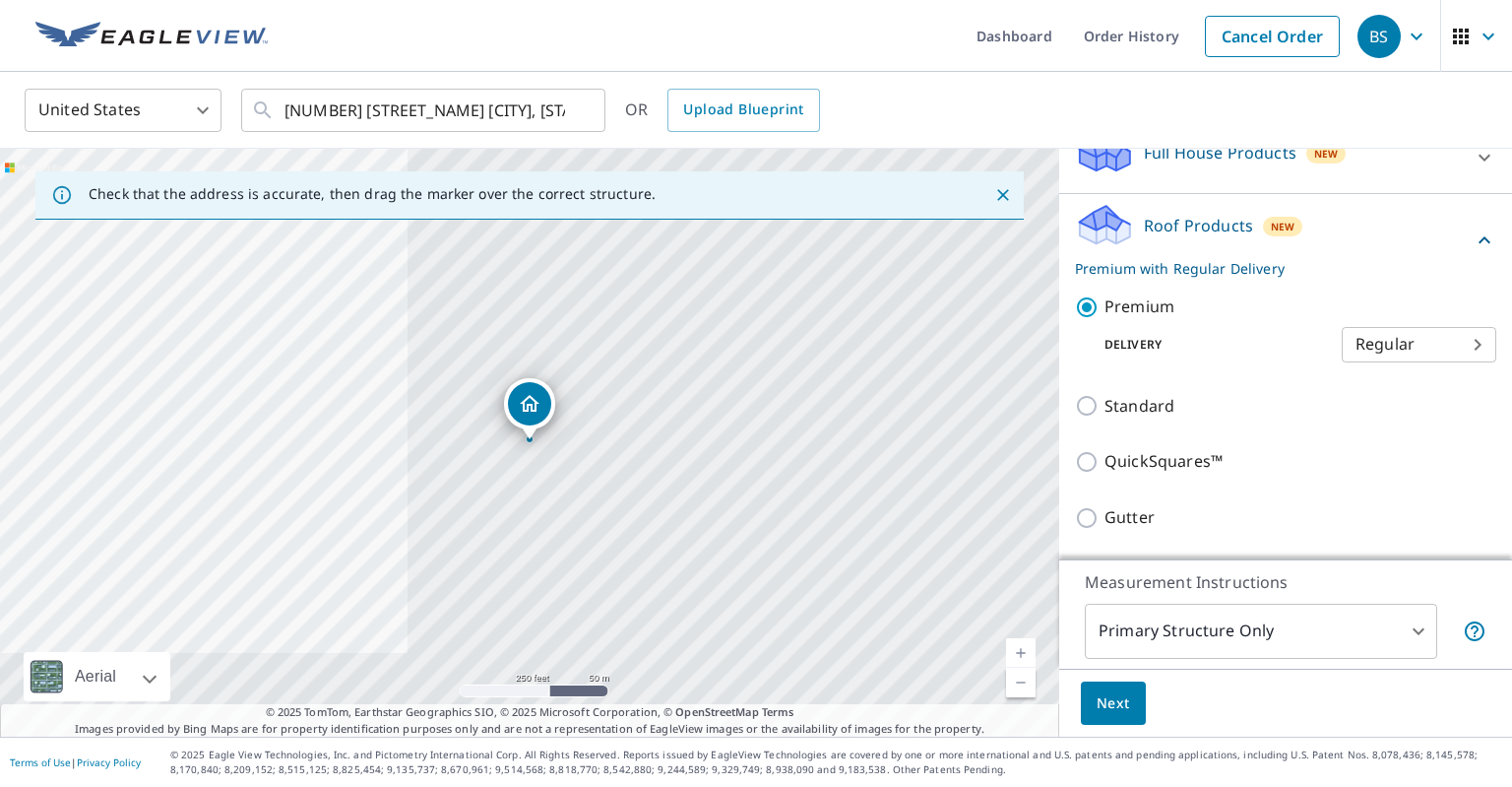 click on "Next" at bounding box center [1113, 703] 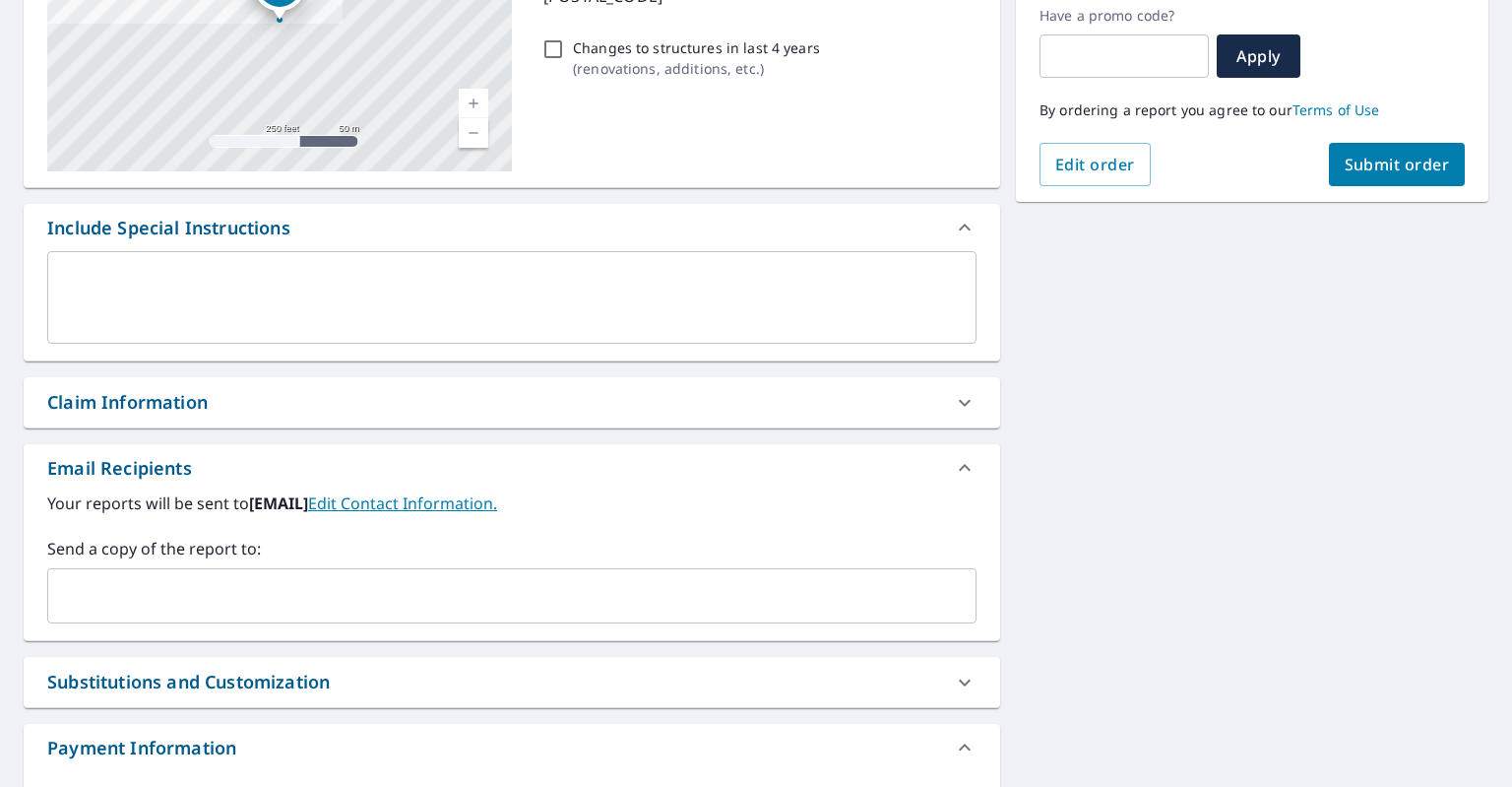 scroll, scrollTop: 465, scrollLeft: 0, axis: vertical 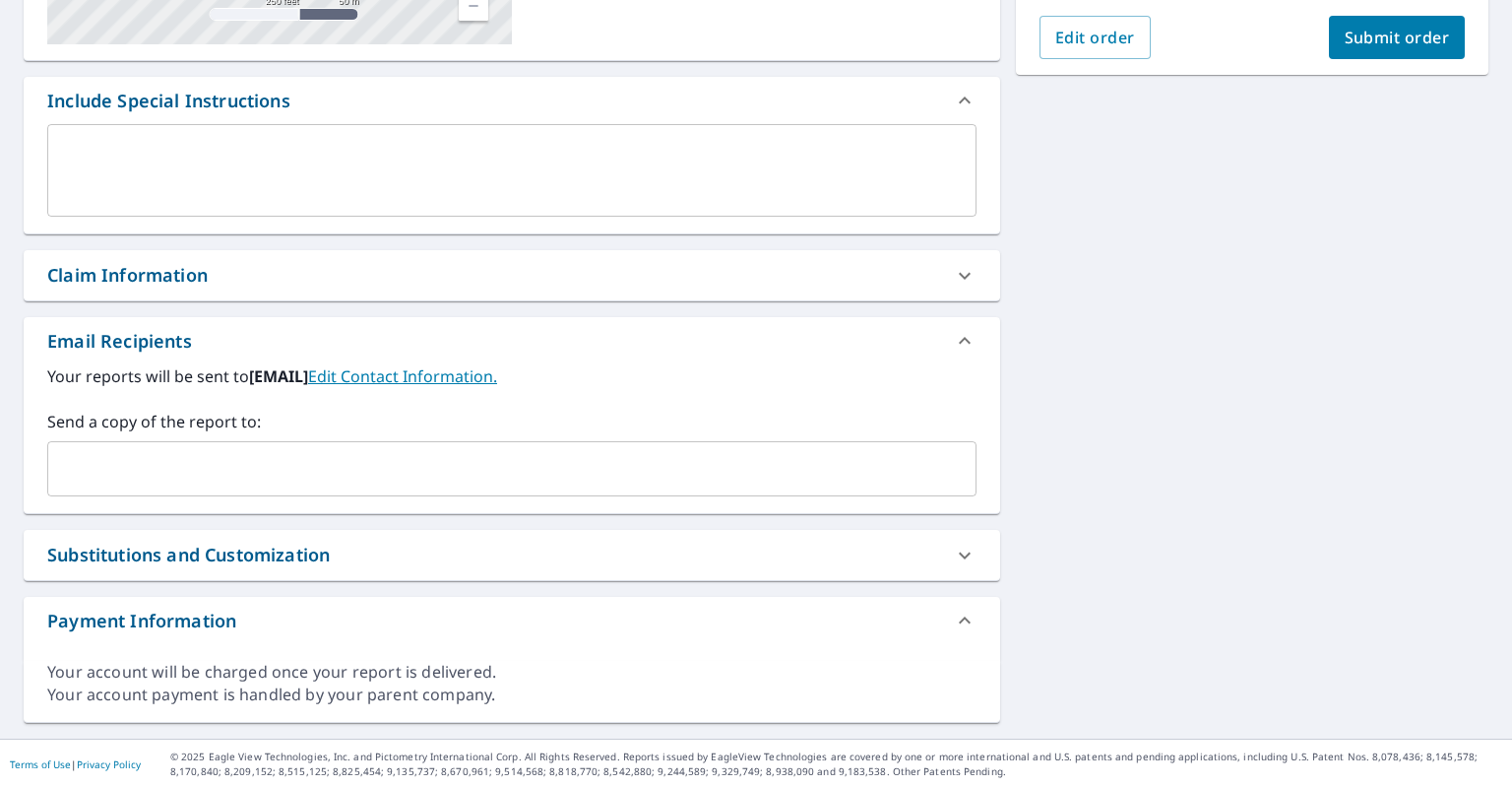 click at bounding box center (497, 469) 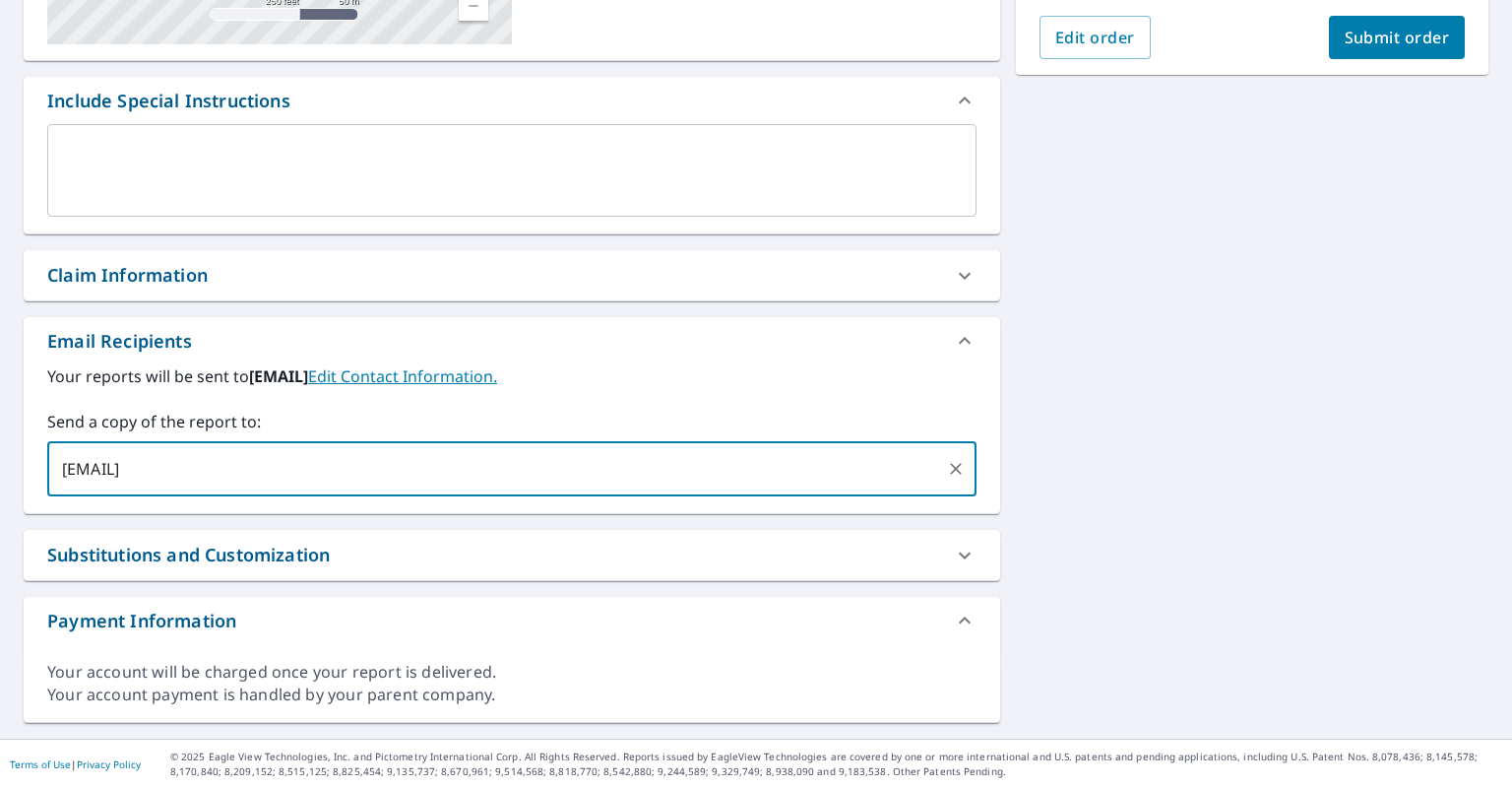 type on "[EMAIL]" 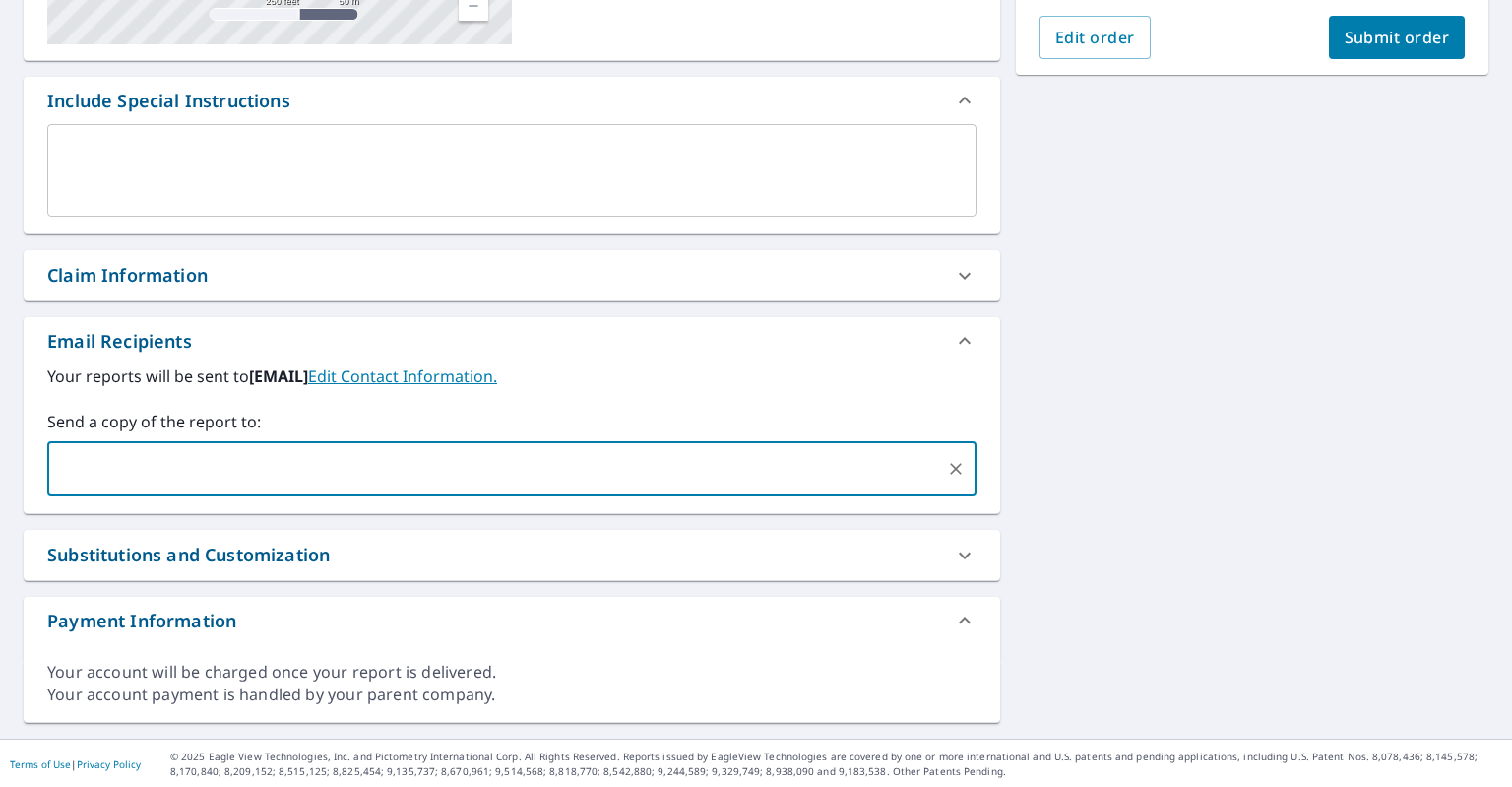 click on "Submit order" at bounding box center (1397, 37) 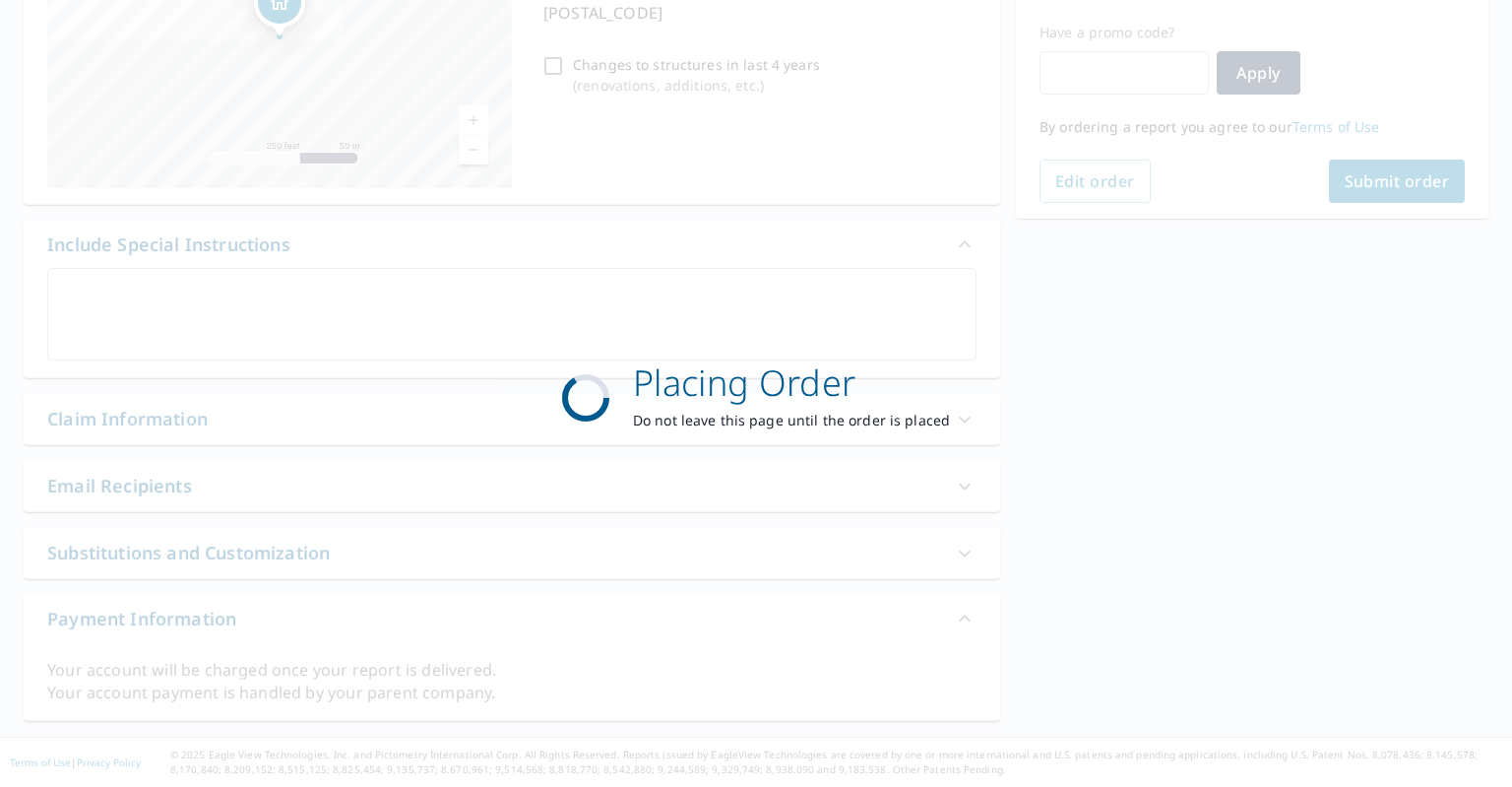 scroll, scrollTop: 319, scrollLeft: 0, axis: vertical 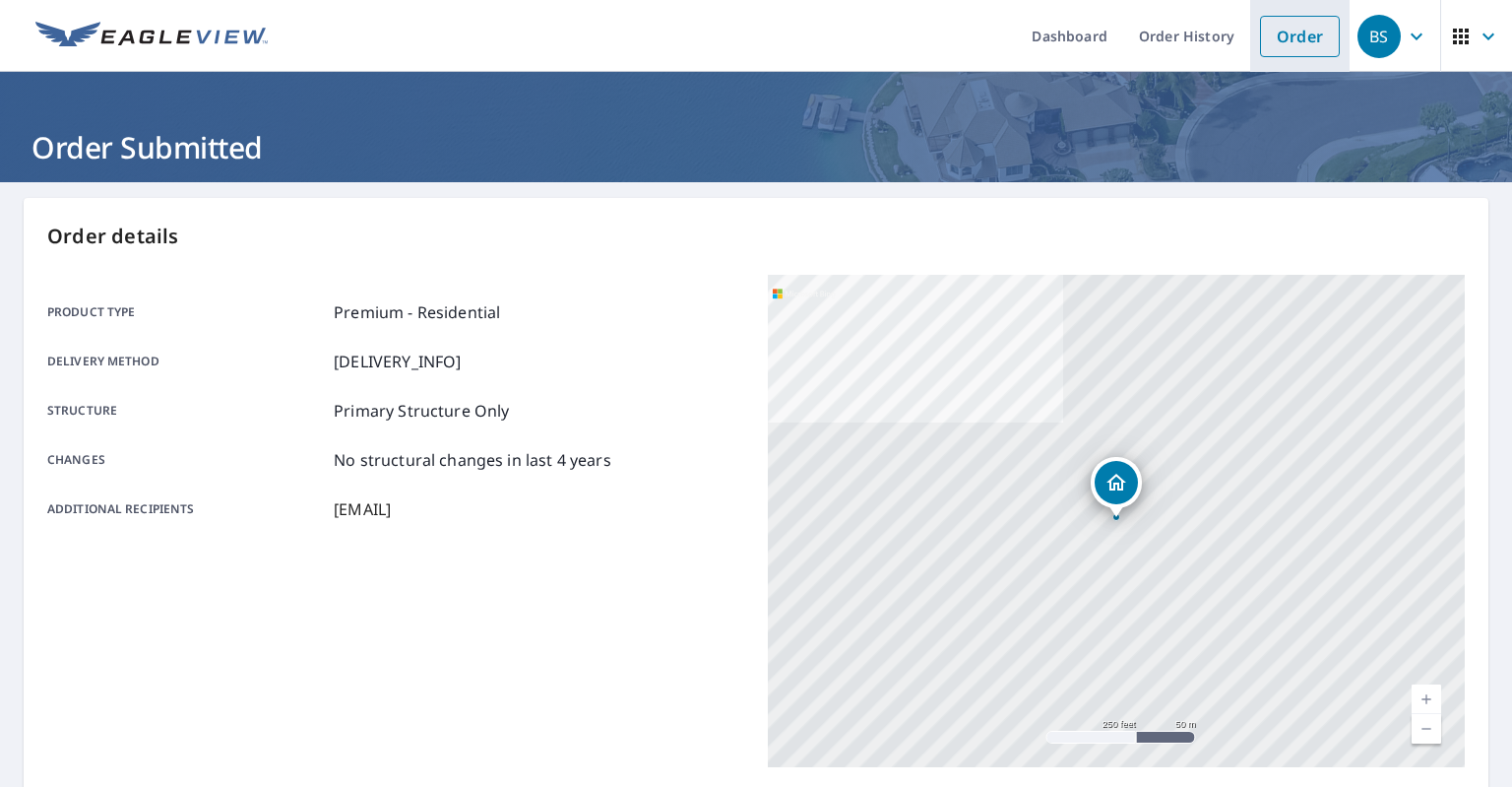 click on "Order" at bounding box center (1299, 36) 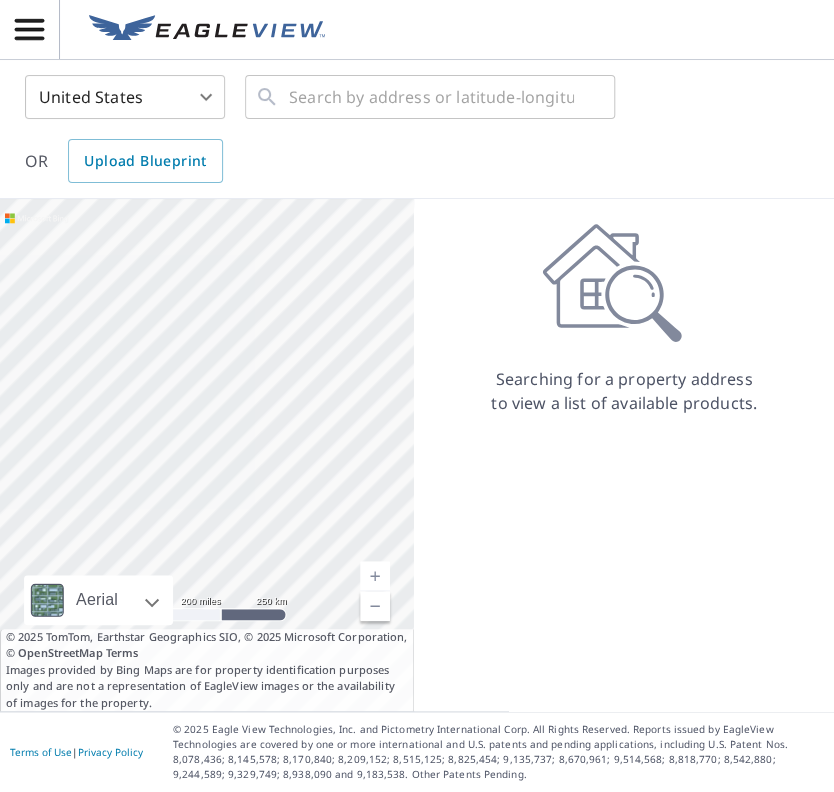 click on "United States US ​ ​ OR Upload Blueprint" at bounding box center [410, 129] 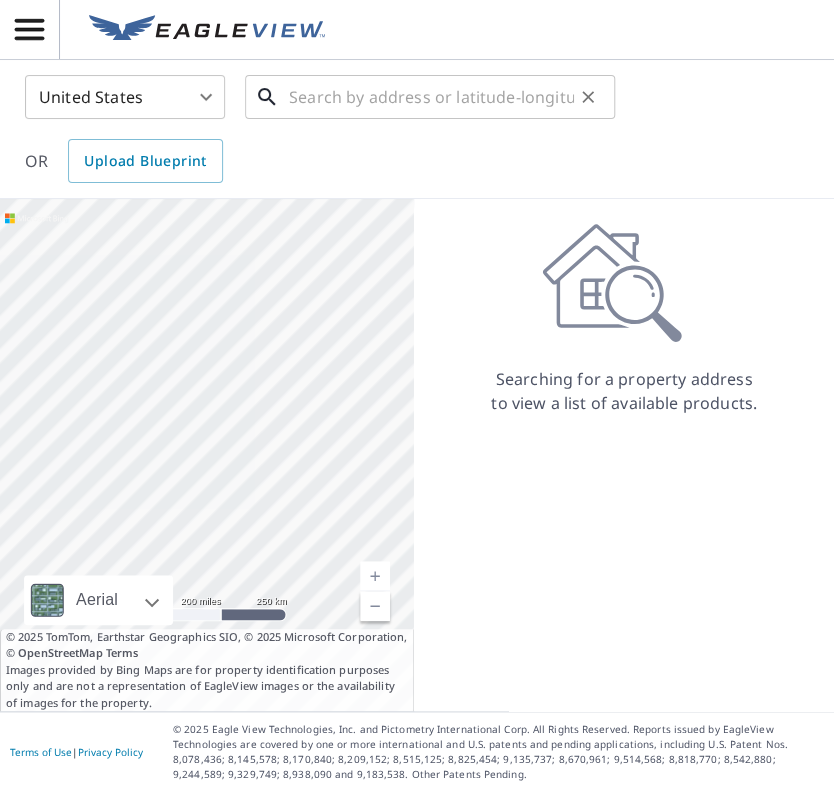 drag, startPoint x: 310, startPoint y: 87, endPoint x: 312, endPoint y: 75, distance: 12.165525 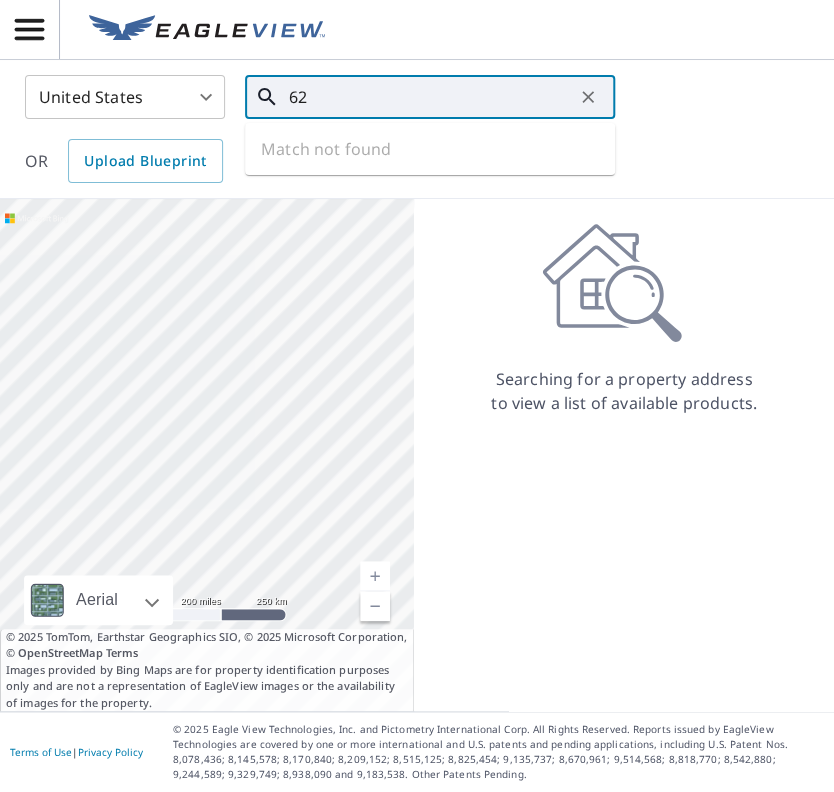 type on "6" 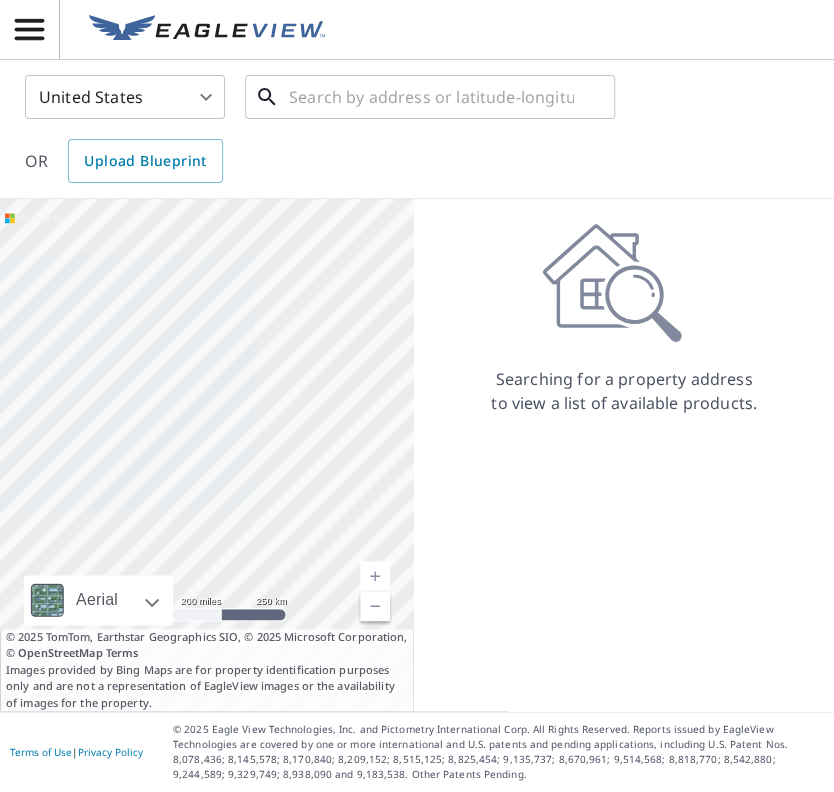 click at bounding box center [431, 97] 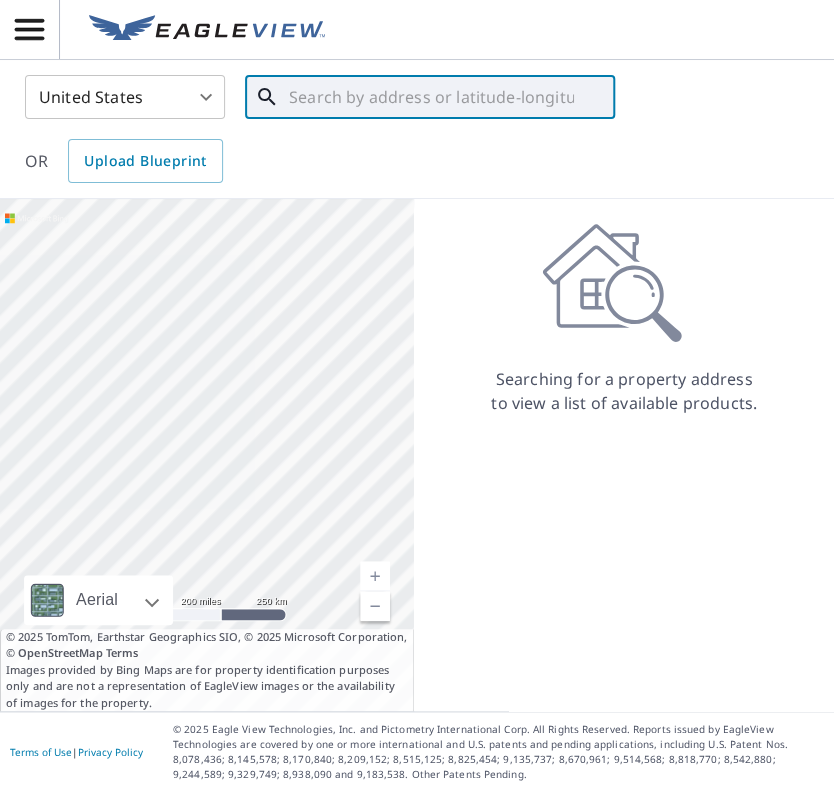 paste on "[NUMBER] [STREET_NAME], [CITY], [STATE] [POSTAL_CODE]-[POSTAL_CODE]" 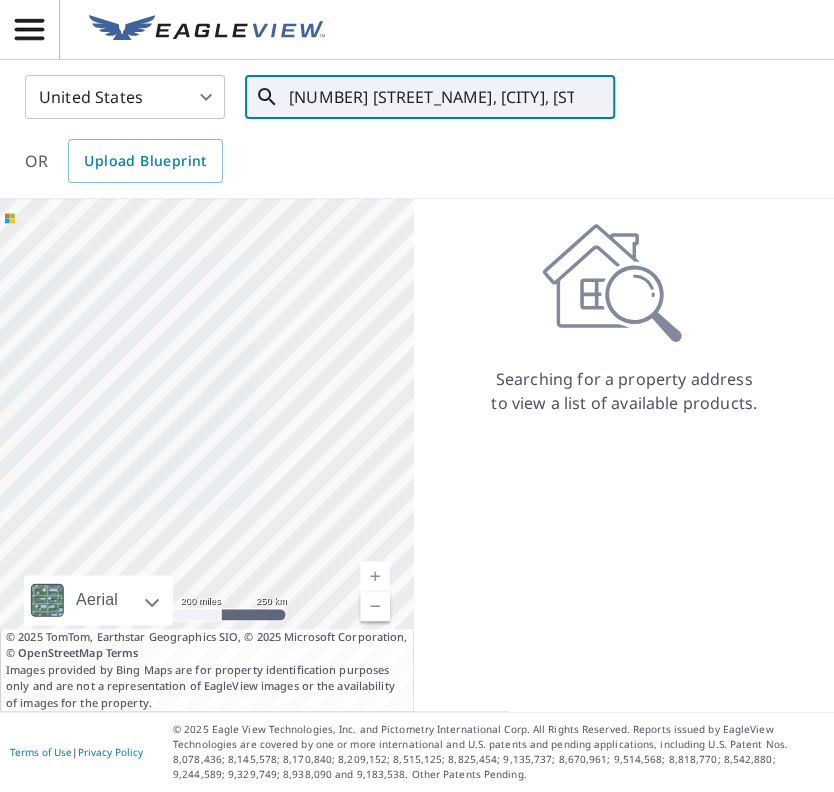scroll, scrollTop: 0, scrollLeft: 20, axis: horizontal 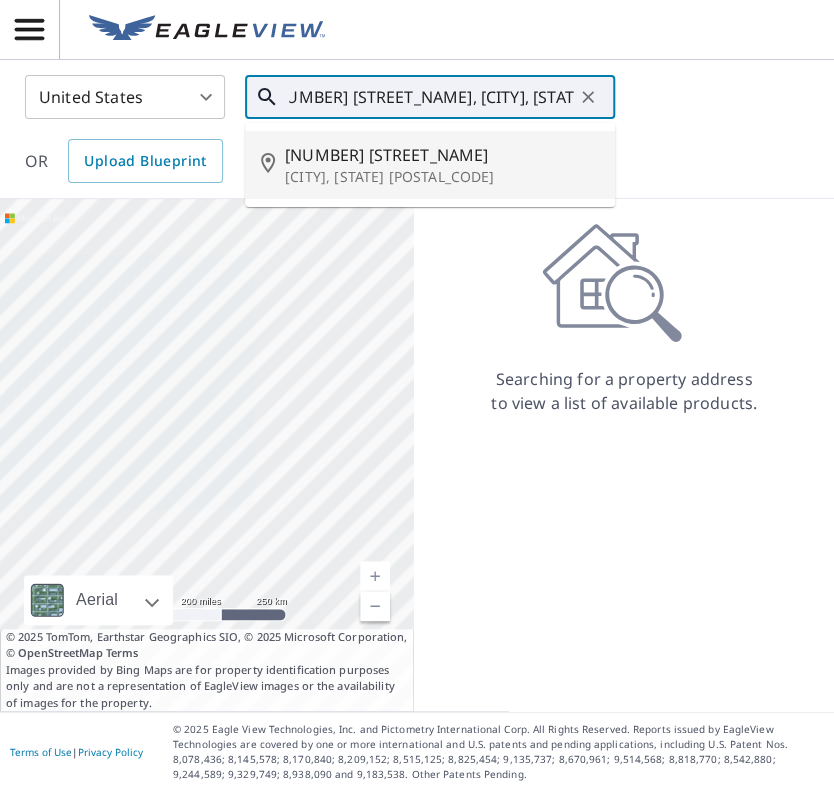 click on "[NUMBER] [STREET_NAME]" at bounding box center (442, 155) 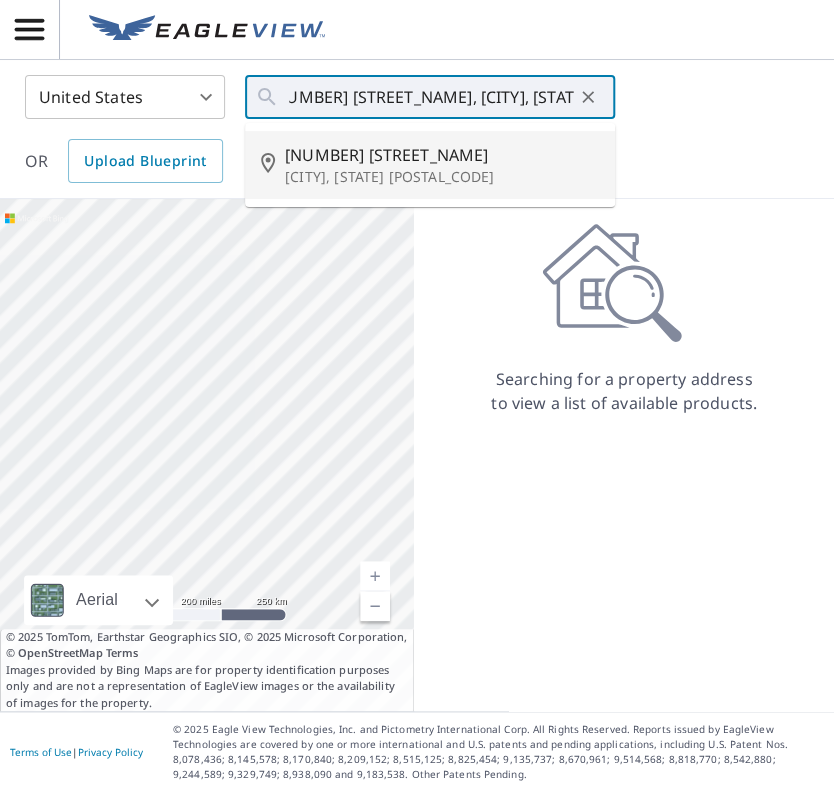 type on "[NUMBER] [STREET_NAME] [CITY], [STATE] [POSTAL_CODE]" 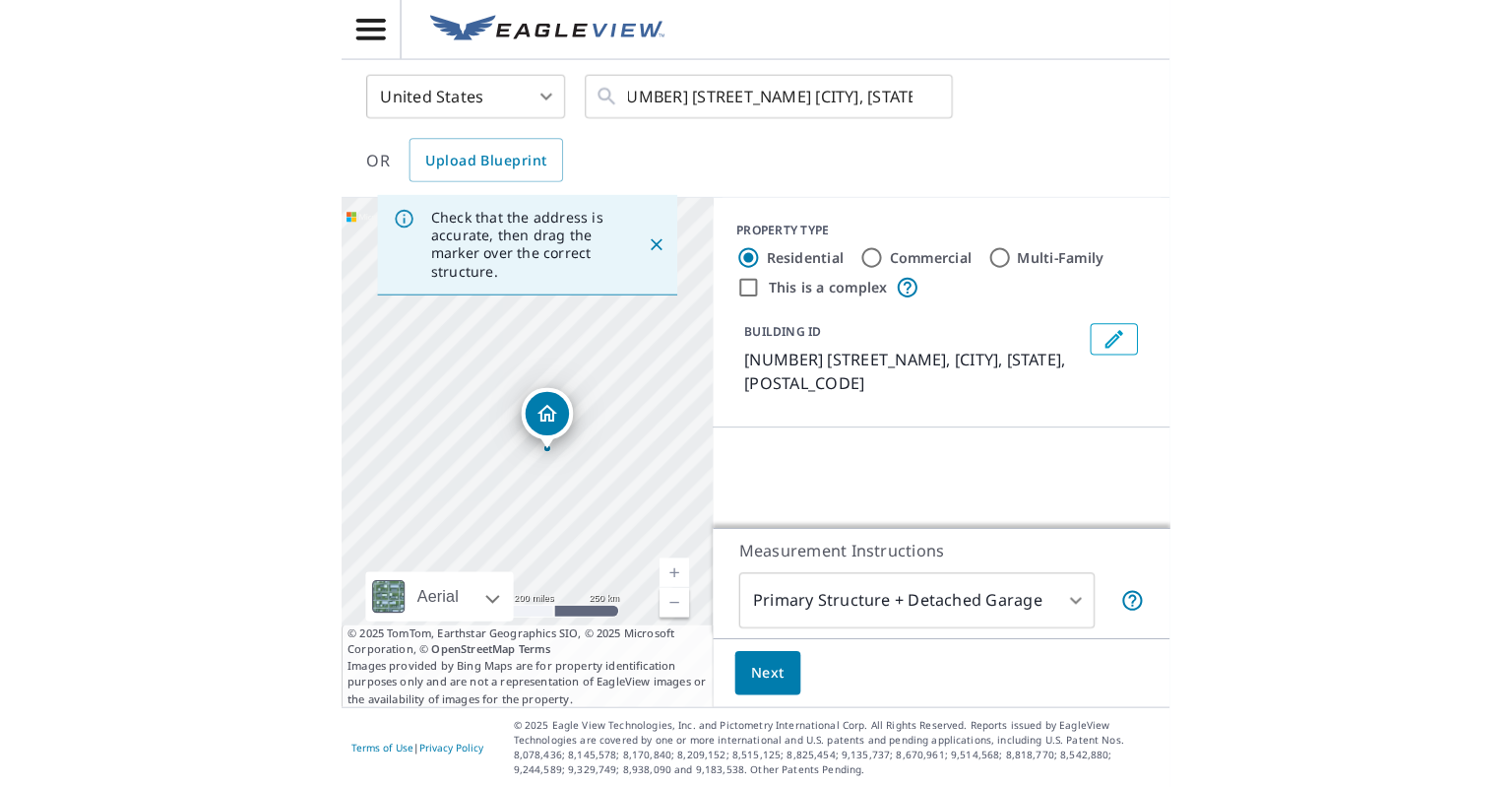 scroll, scrollTop: 0, scrollLeft: 0, axis: both 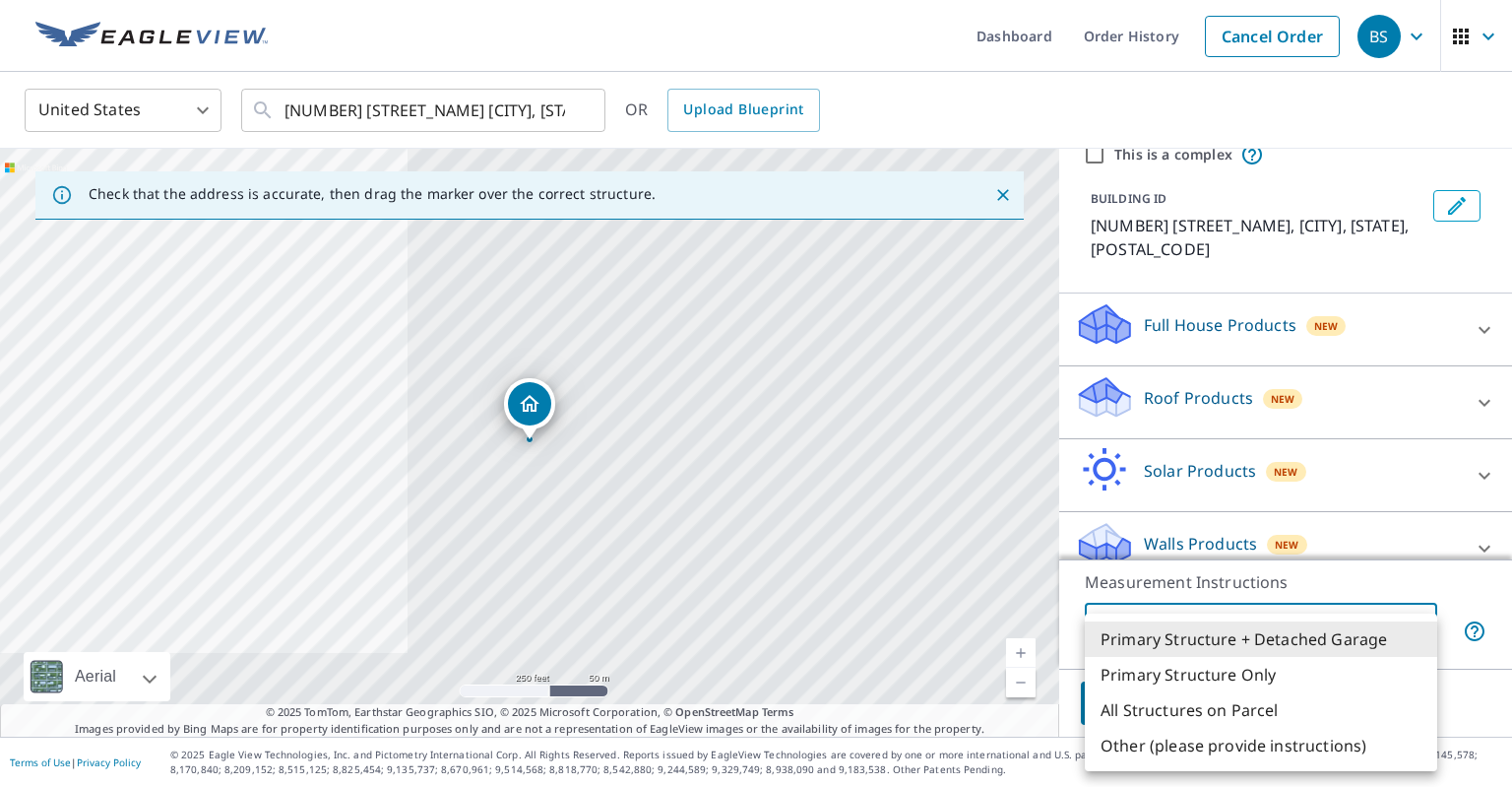 click on "BS BS
Dashboard Order History Cancel Order BS United States US ​ [NUMBER] [STREET_NAME] [CITY], [STATE] [POSTAL_CODE] ​ OR Upload Blueprint Check that the address is accurate, then drag the marker over the correct structure. [NUMBER] [STREET_NAME] [CITY], [STATE] [POSTAL_CODE] Aerial Road A standard road map Aerial A detailed look from above Labels Labels 250 feet 50 m © 2025 TomTom, © Vexcel Imaging, © 2025 Microsoft Corporation,  © OpenStreetMap Terms © 2025 TomTom, Earthstar Geographics SIO, © 2025 Microsoft Corporation, ©   OpenStreetMap   Terms Images provided by Bing Maps are for property identification purposes only and are not a representation of EagleView images or the availability of images for the property. PROPERTY TYPE Residential Commercial Multi-Family This is a complex BUILDING ID [NUMBER] [STREET_NAME], [CITY], [STATE], [POSTAL_CODE] Full House Products New Full House™ Roof Products New Premium Standard QuickSquares™ Gutter Bid Perfect™ Solar Products New Inform Essentials+ Inform Advanced TrueDesign for Sales Walls Products New" at bounding box center (756, 393) 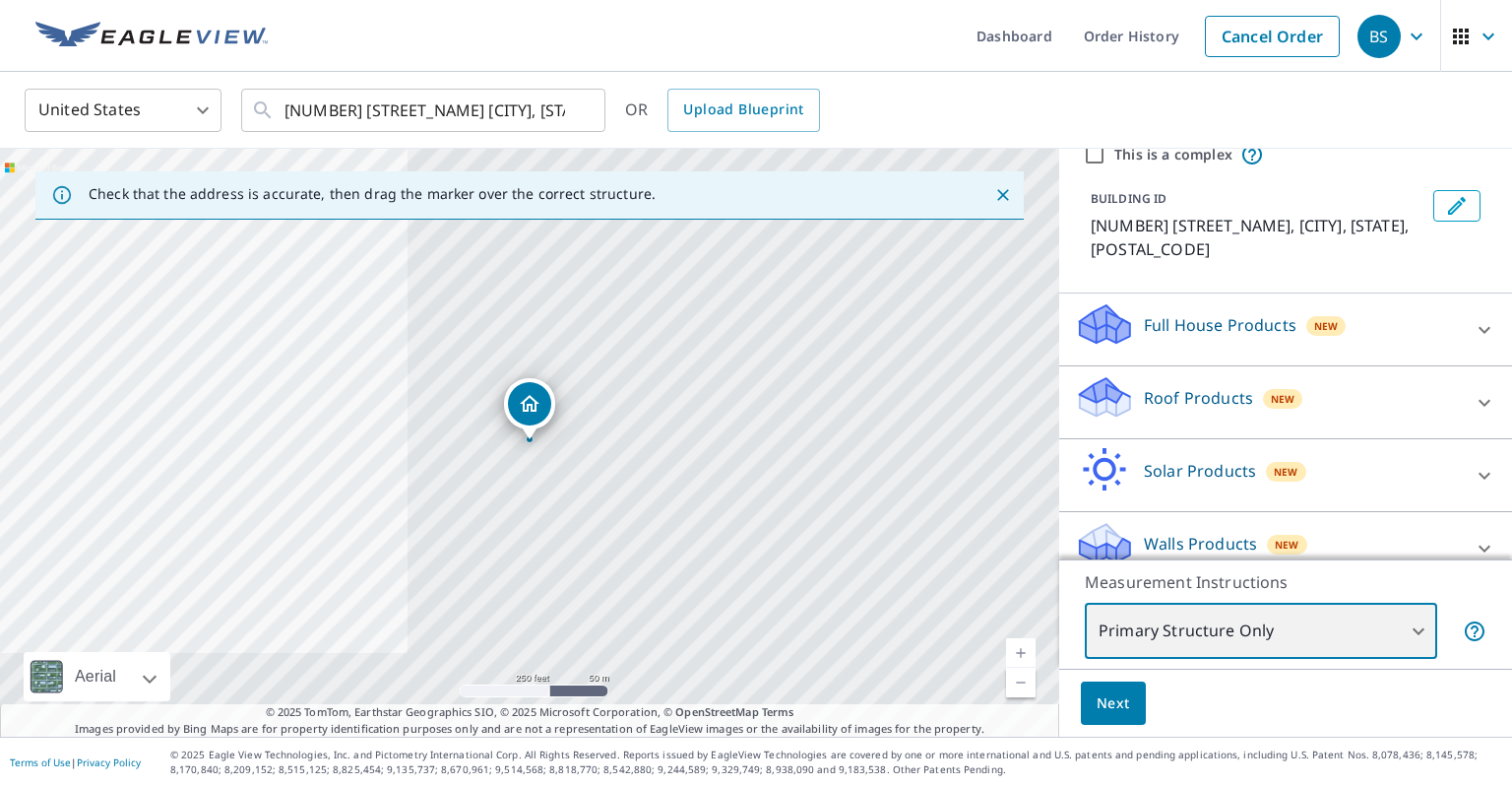 type on "2" 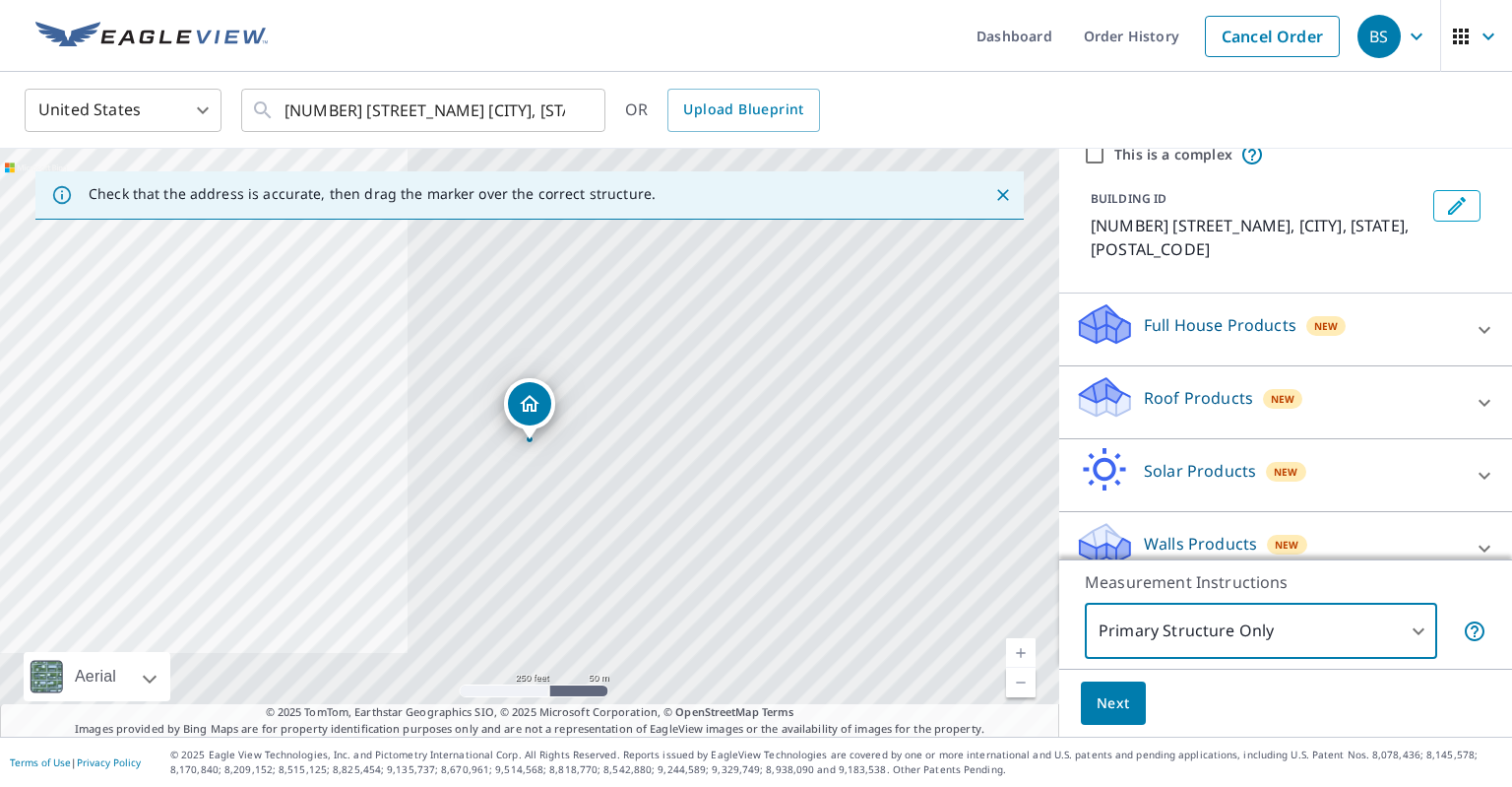 click on "Roof Products New" at bounding box center [1268, 402] 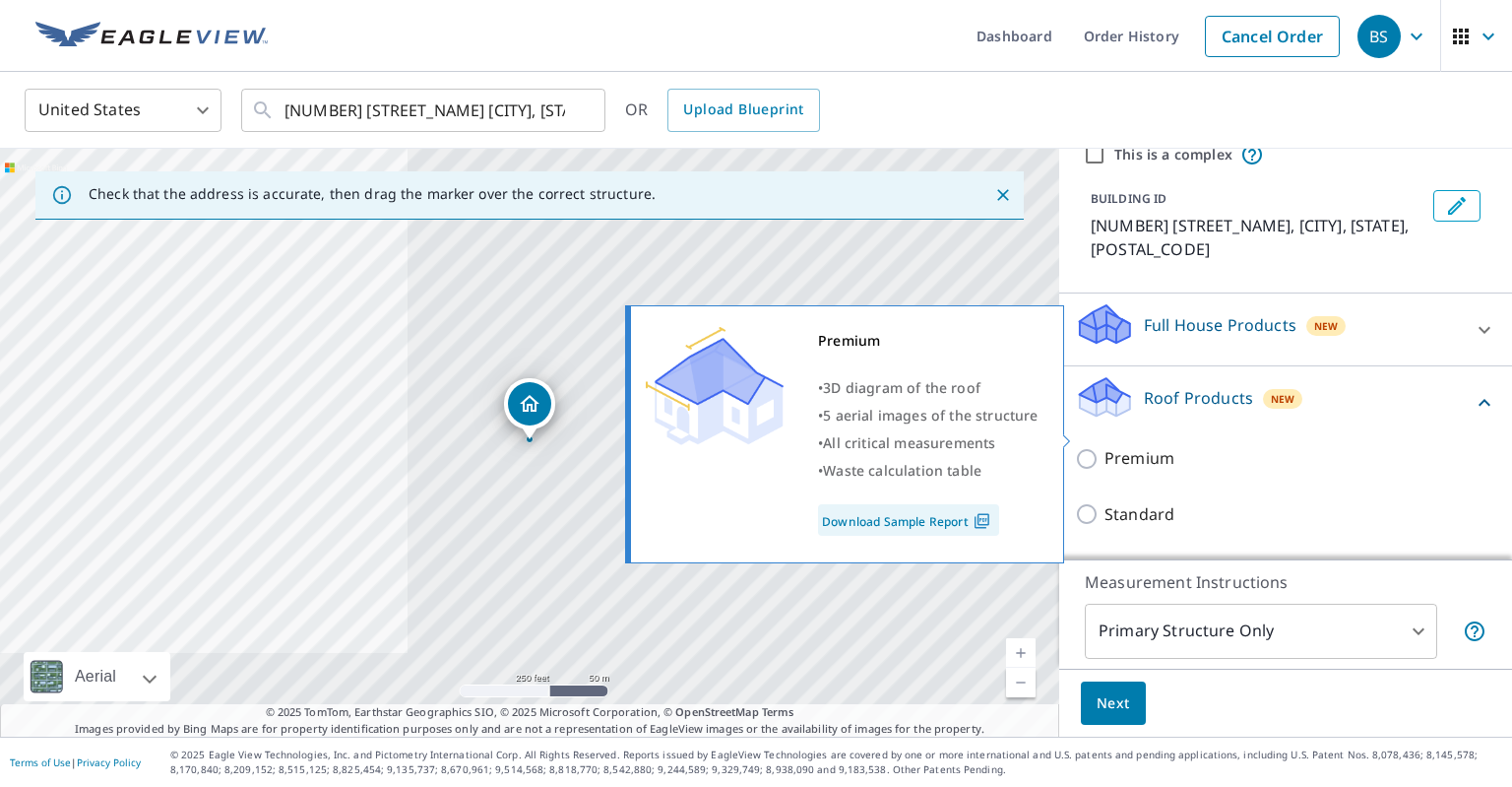 click on "Premium" at bounding box center (1139, 458) 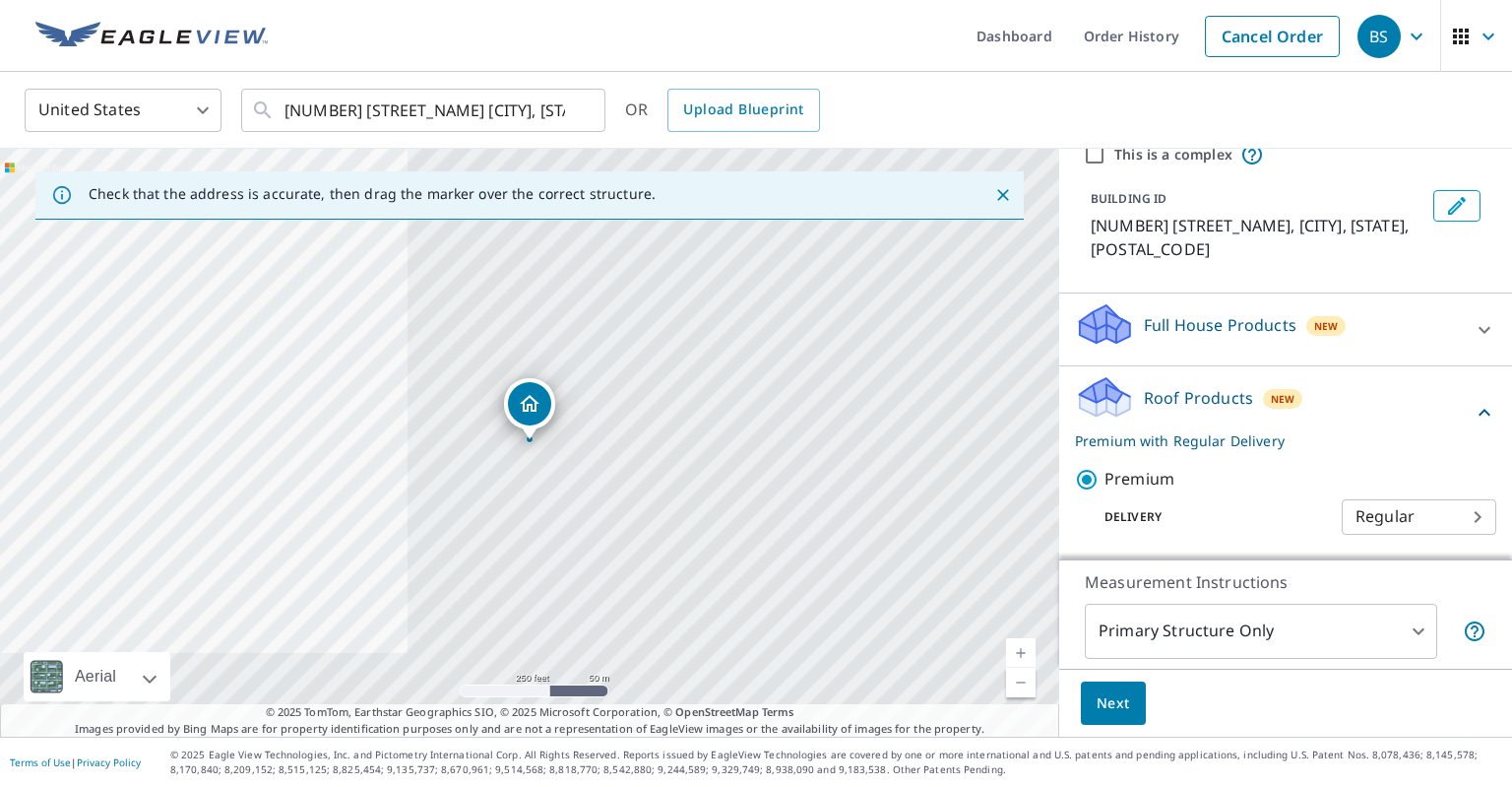 click on "Next" at bounding box center [1113, 703] 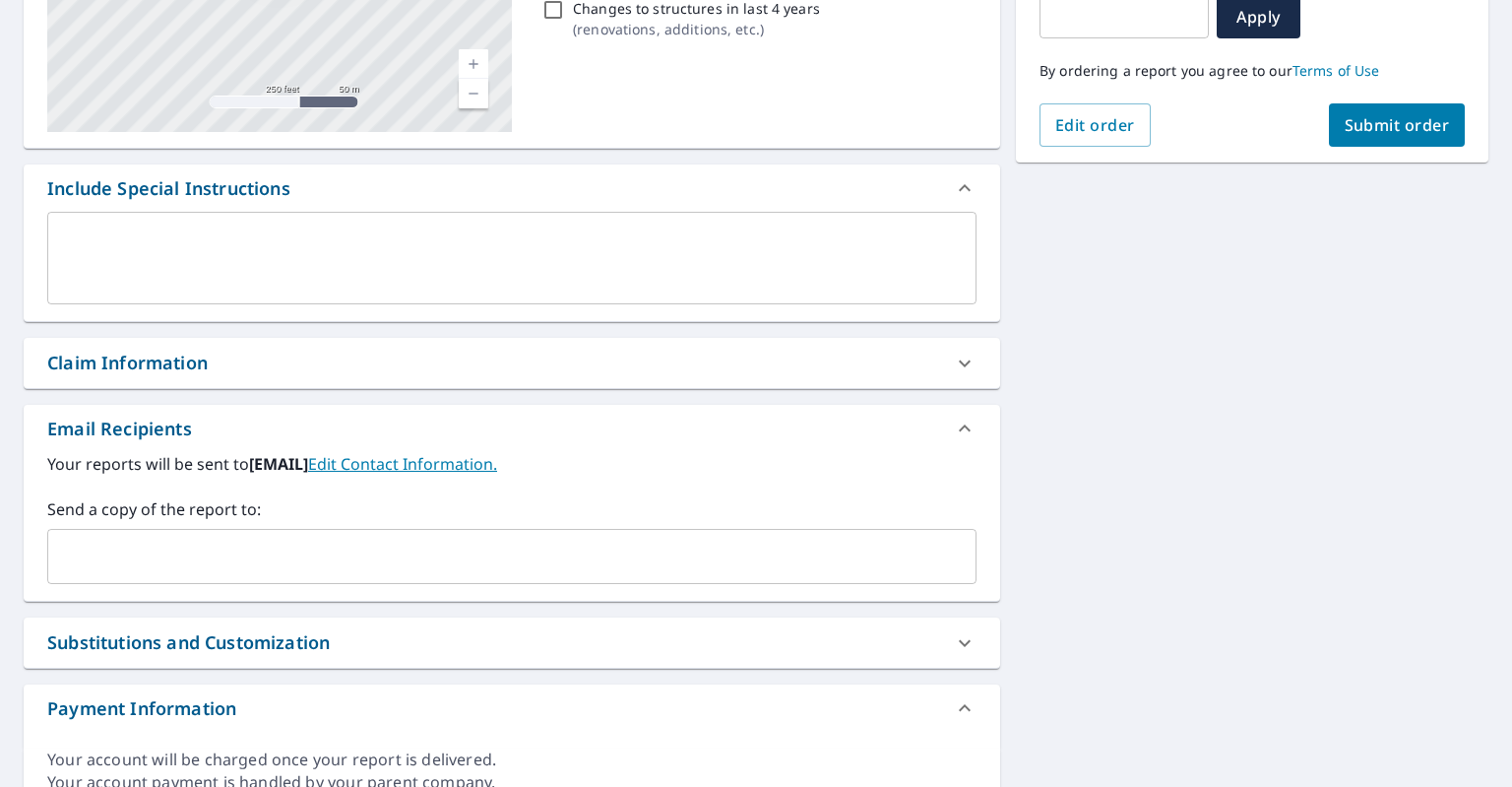 scroll, scrollTop: 382, scrollLeft: 0, axis: vertical 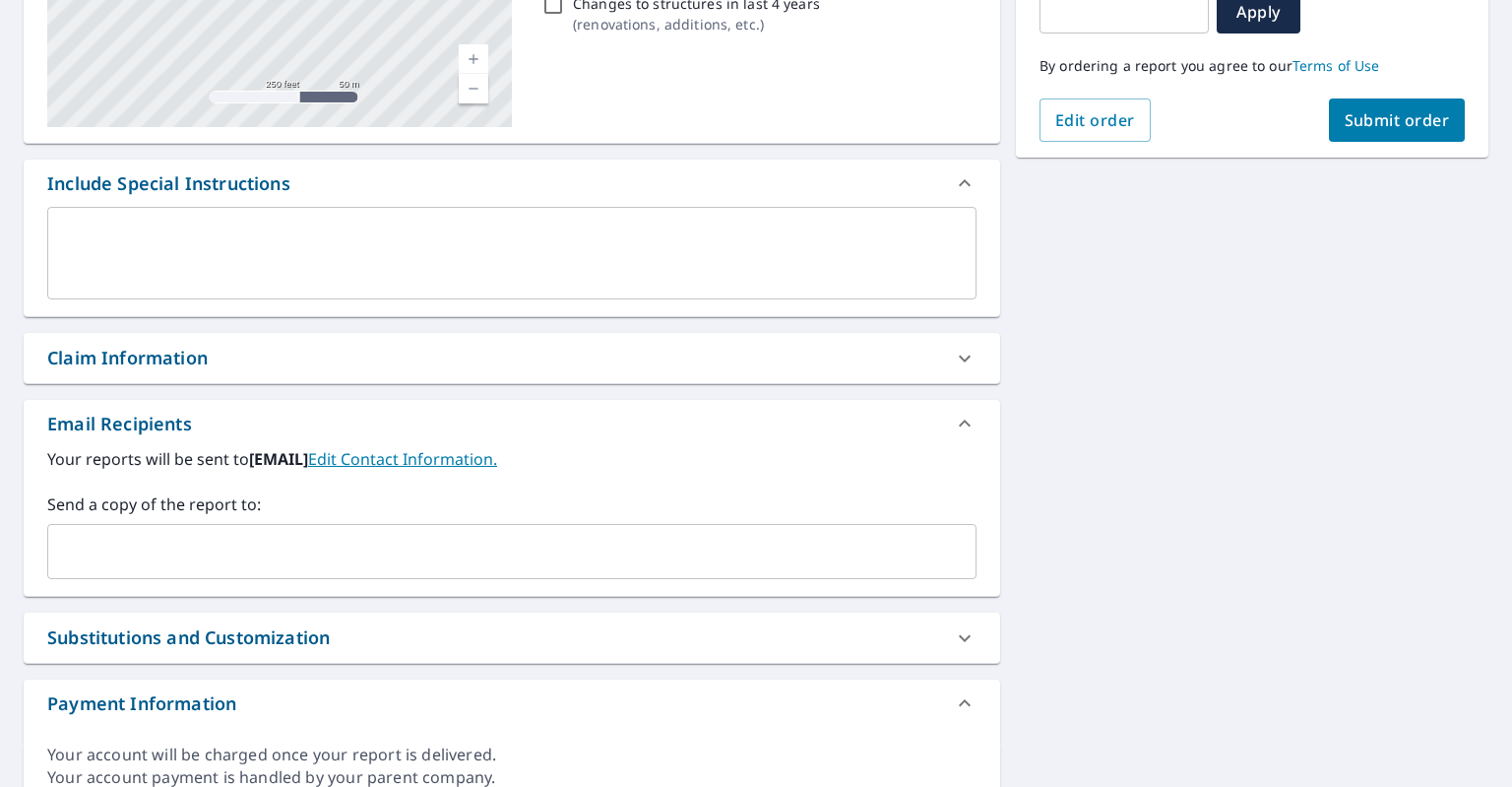 click at bounding box center [497, 552] 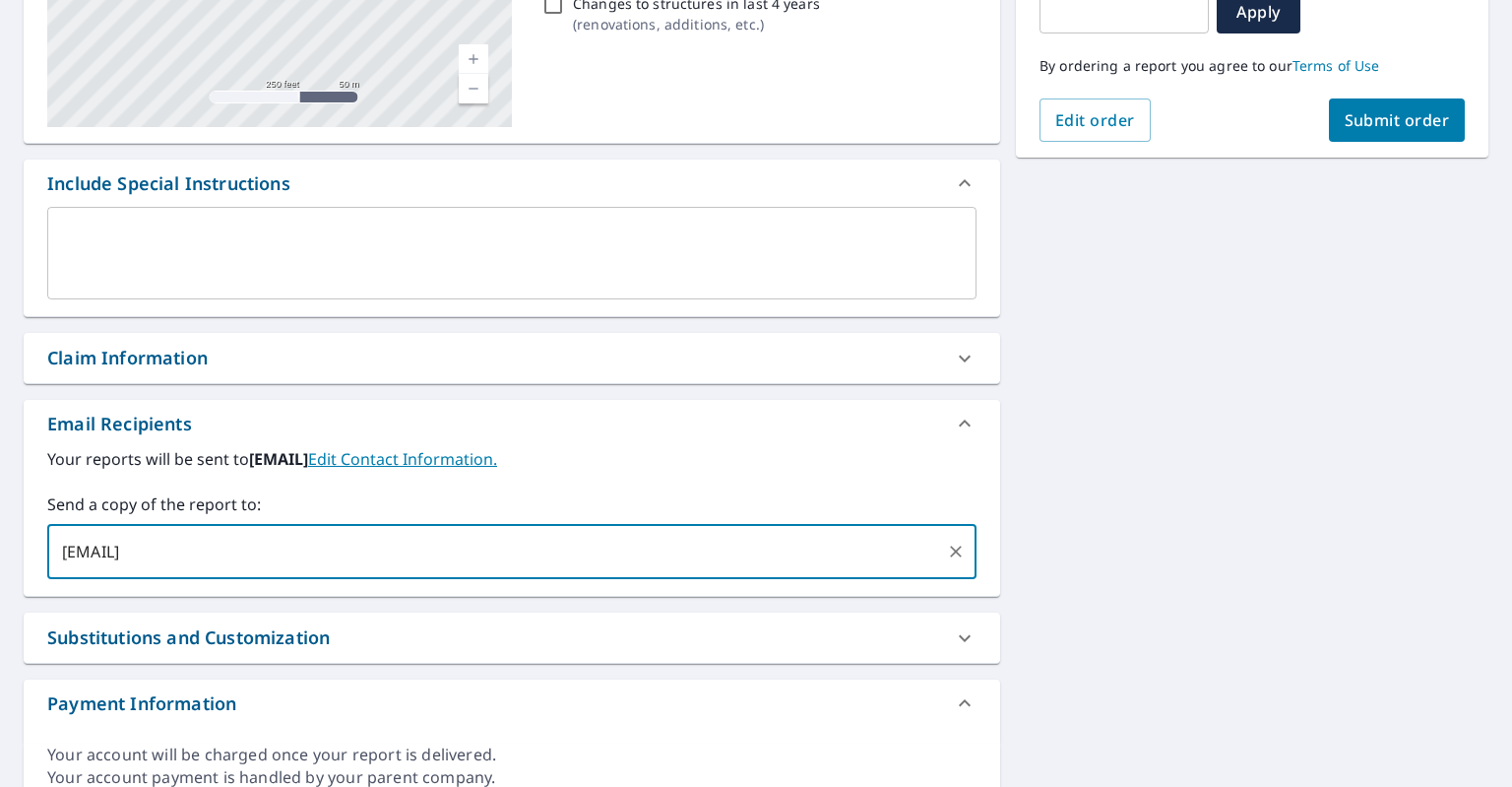 type on "[EMAIL]" 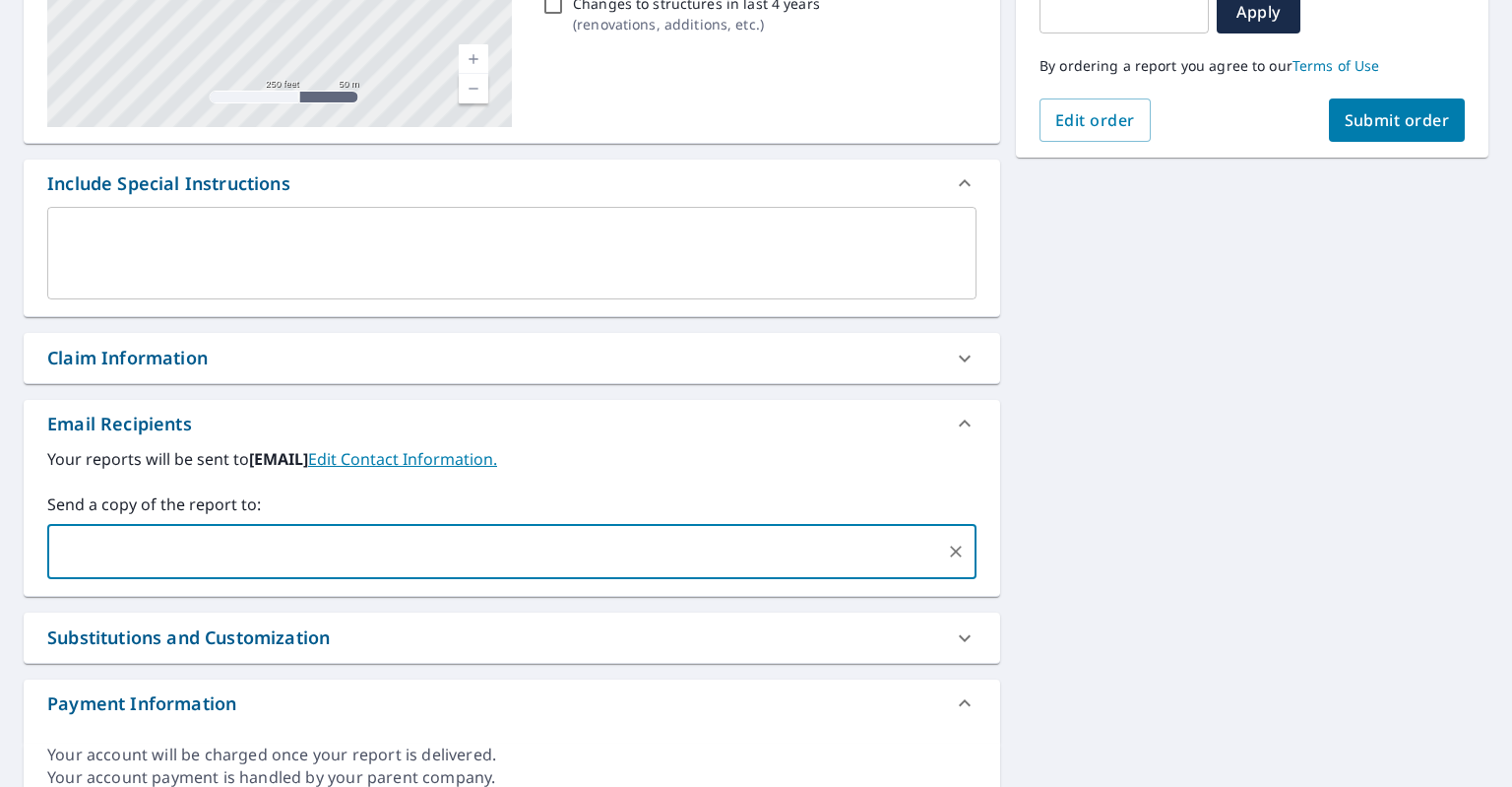 click on "Submit order" at bounding box center [1397, 120] 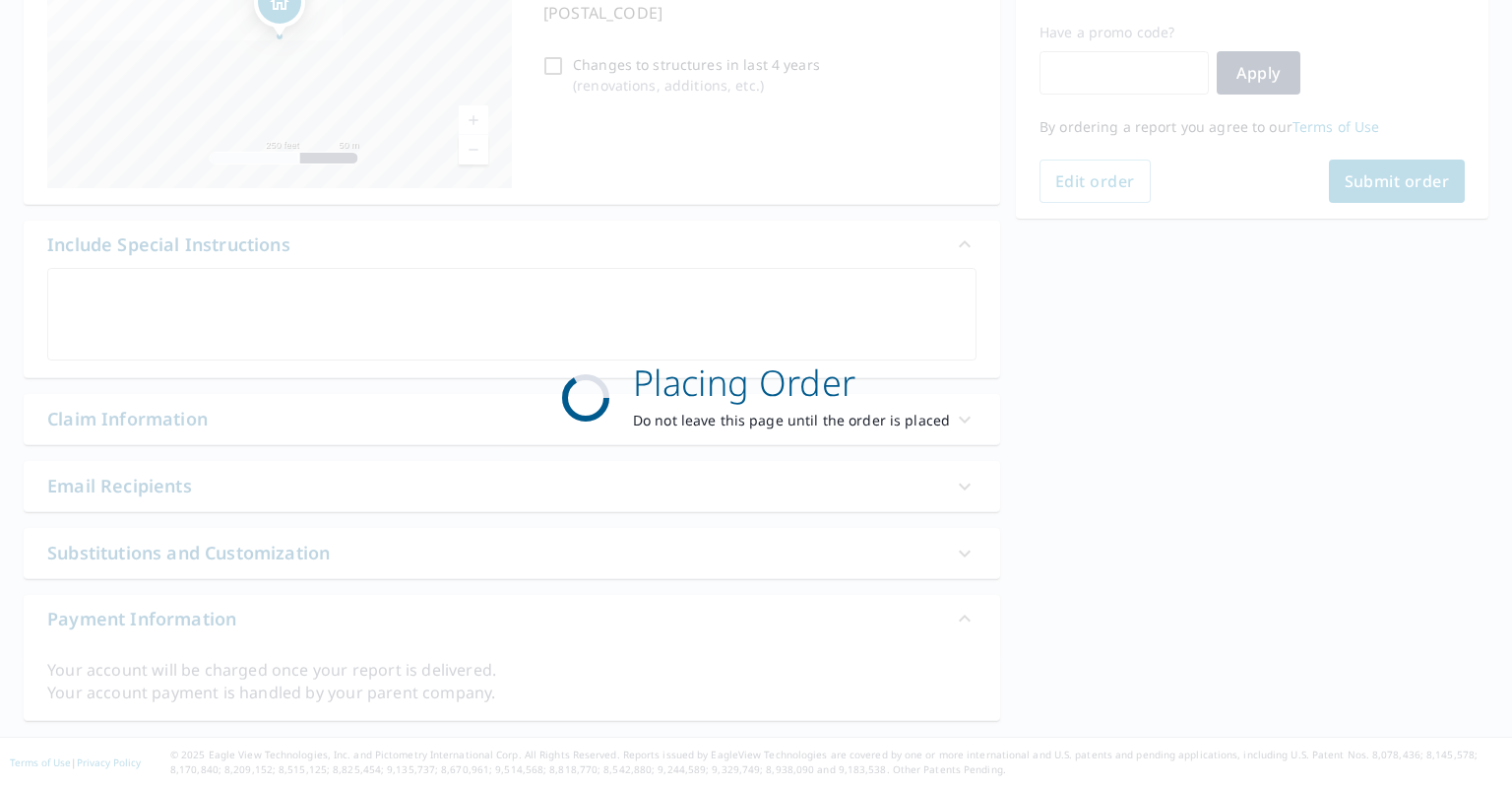 scroll, scrollTop: 319, scrollLeft: 0, axis: vertical 